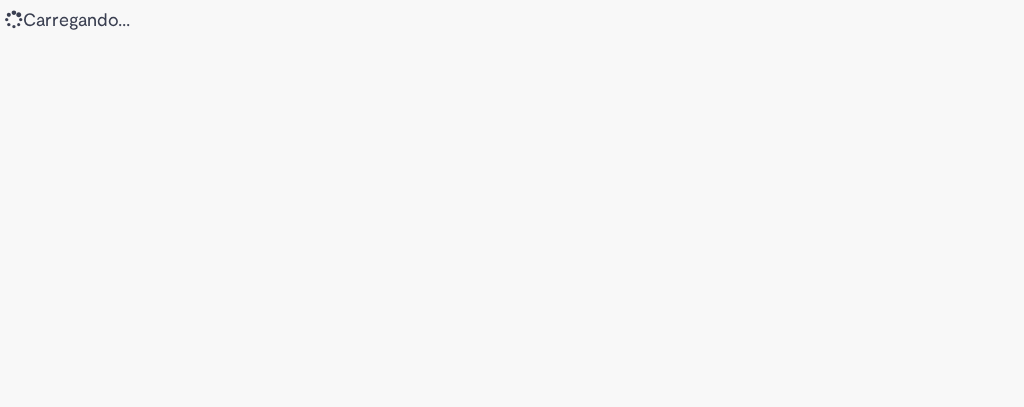 scroll, scrollTop: 0, scrollLeft: 0, axis: both 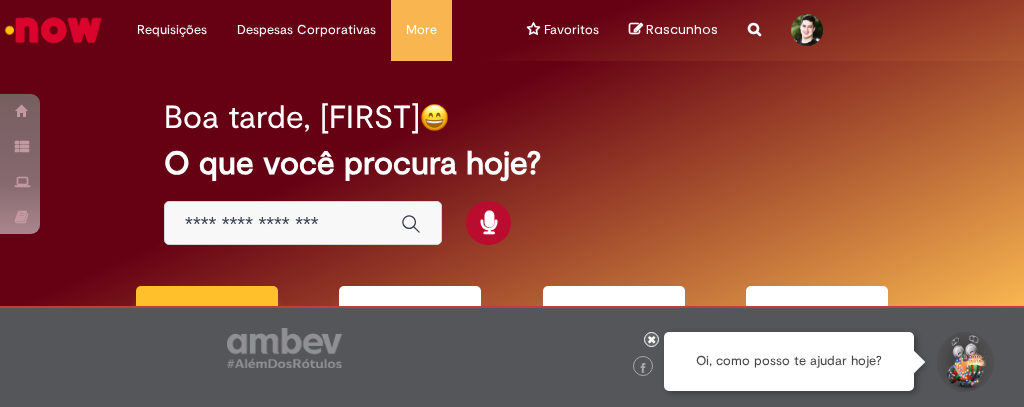 click at bounding box center (652, 339) 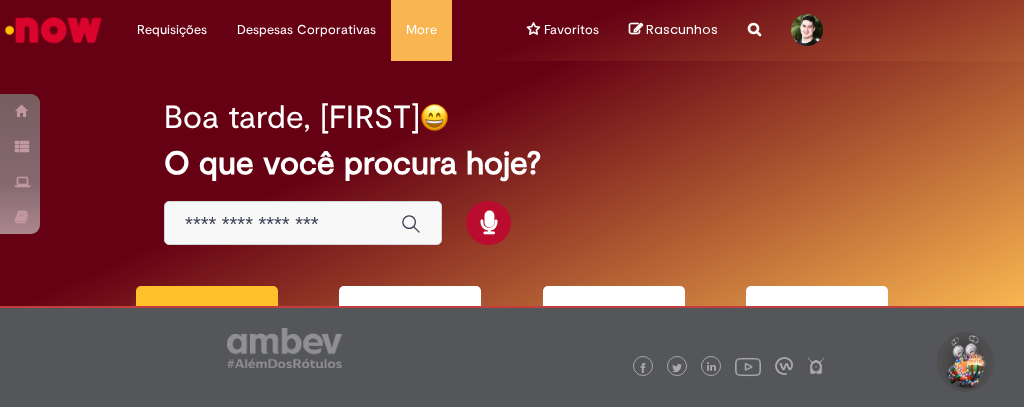 scroll, scrollTop: 44, scrollLeft: 0, axis: vertical 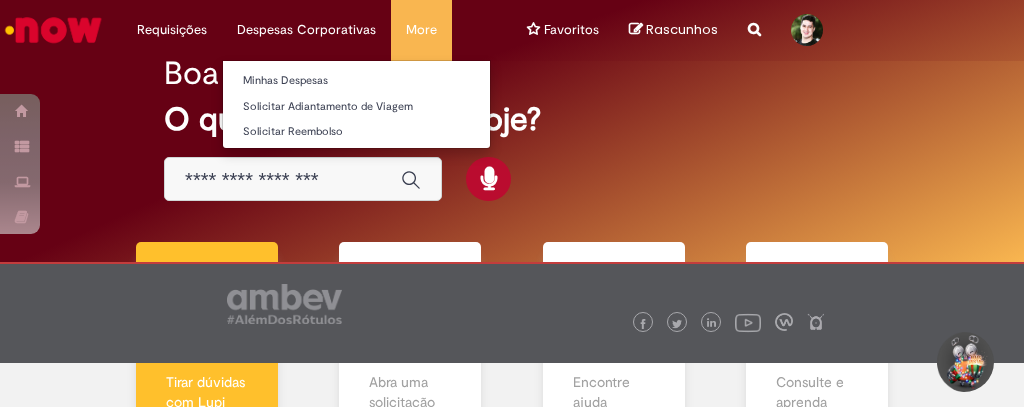 click on "Despesas Corporativas
Minhas Despesas
Solicitar Adiantamento de Viagem
Solicitar Reembolso" at bounding box center [172, 30] 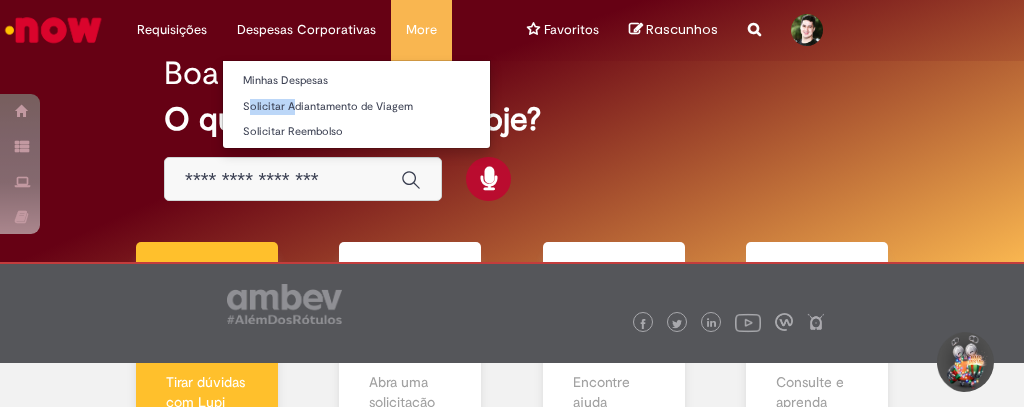 click on "Solicitar Adiantamento de Viagem" at bounding box center [356, 105] 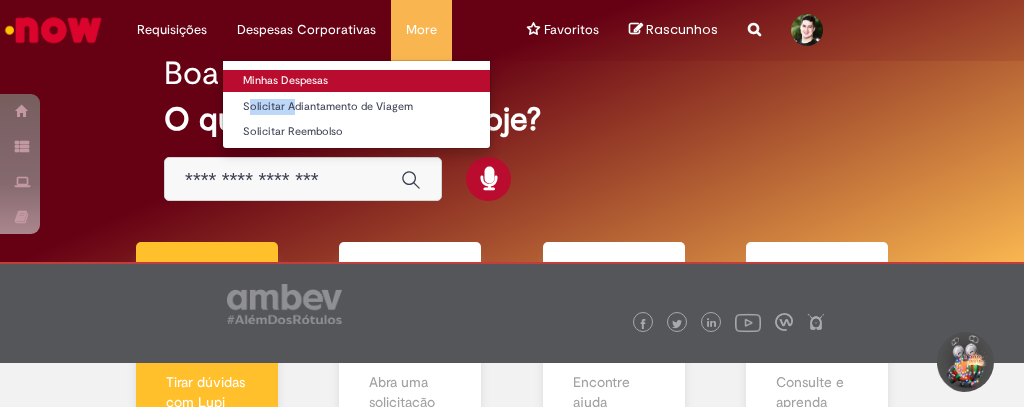 click on "Minhas Despesas" at bounding box center [356, 81] 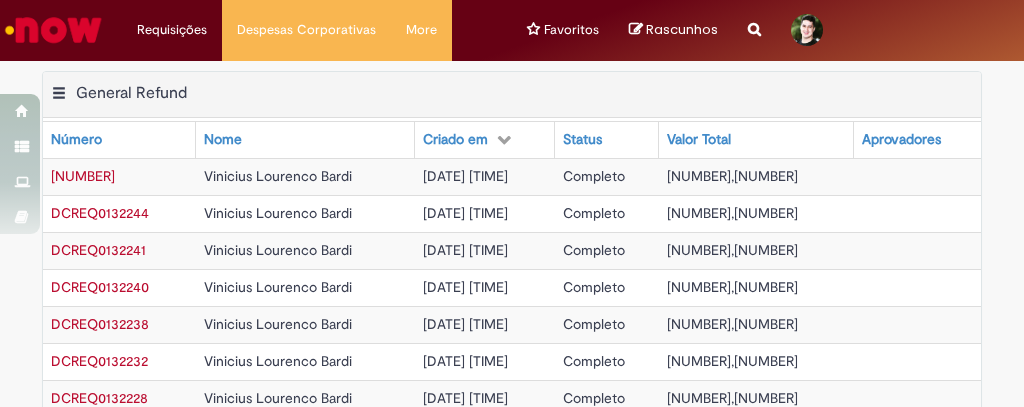 scroll, scrollTop: 222, scrollLeft: 0, axis: vertical 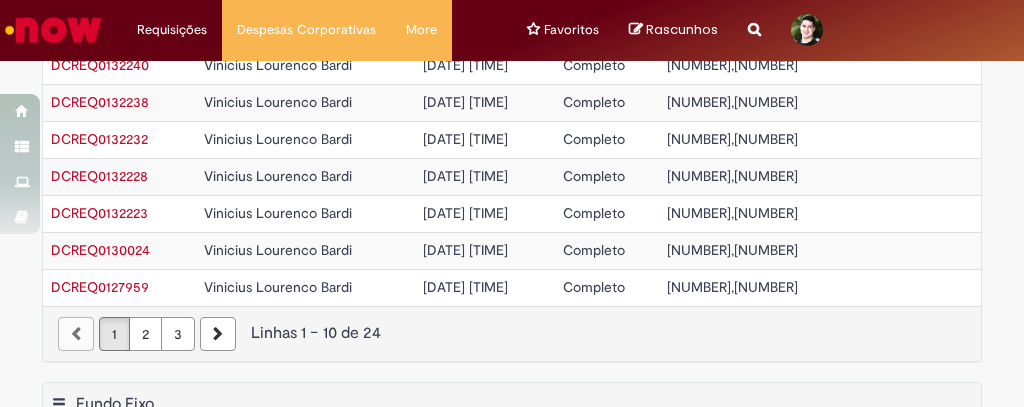 click on "DCREQ0127959" at bounding box center (100, 287) 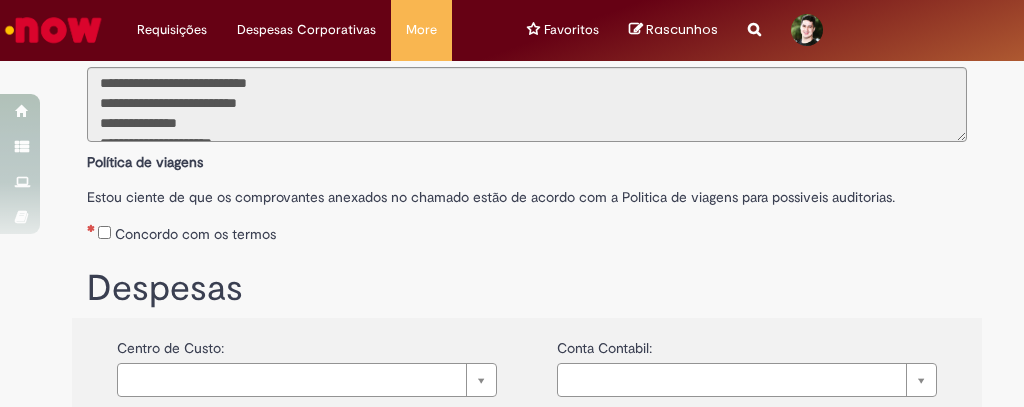 scroll, scrollTop: 133, scrollLeft: 0, axis: vertical 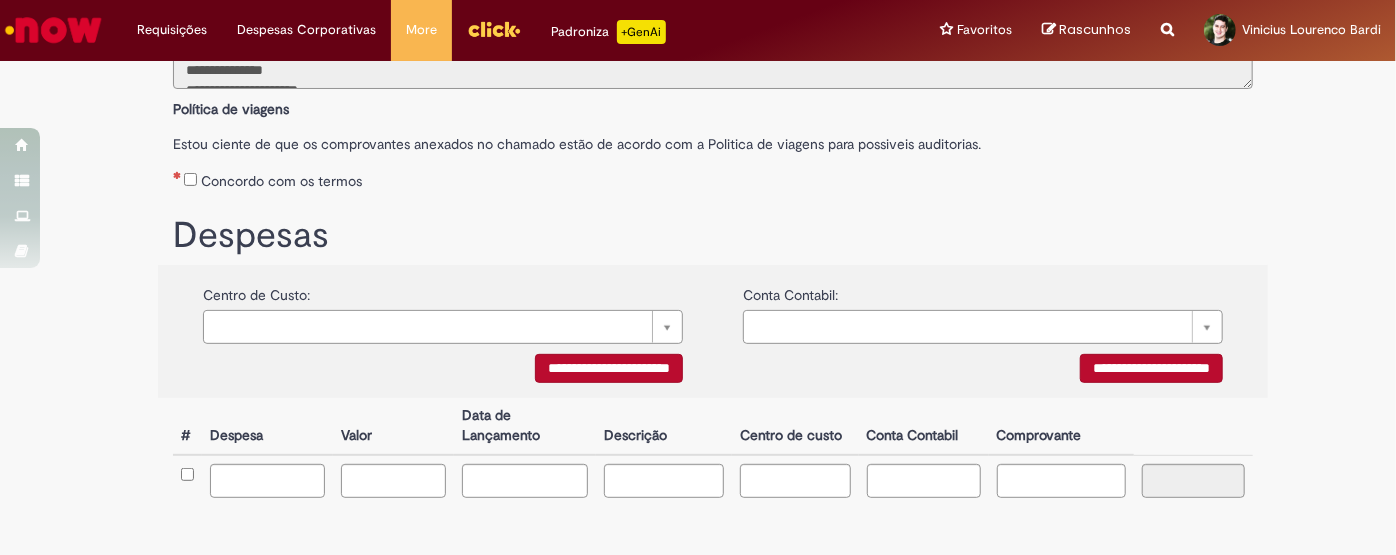 drag, startPoint x: 730, startPoint y: 25, endPoint x: 680, endPoint y: 225, distance: 206.15529 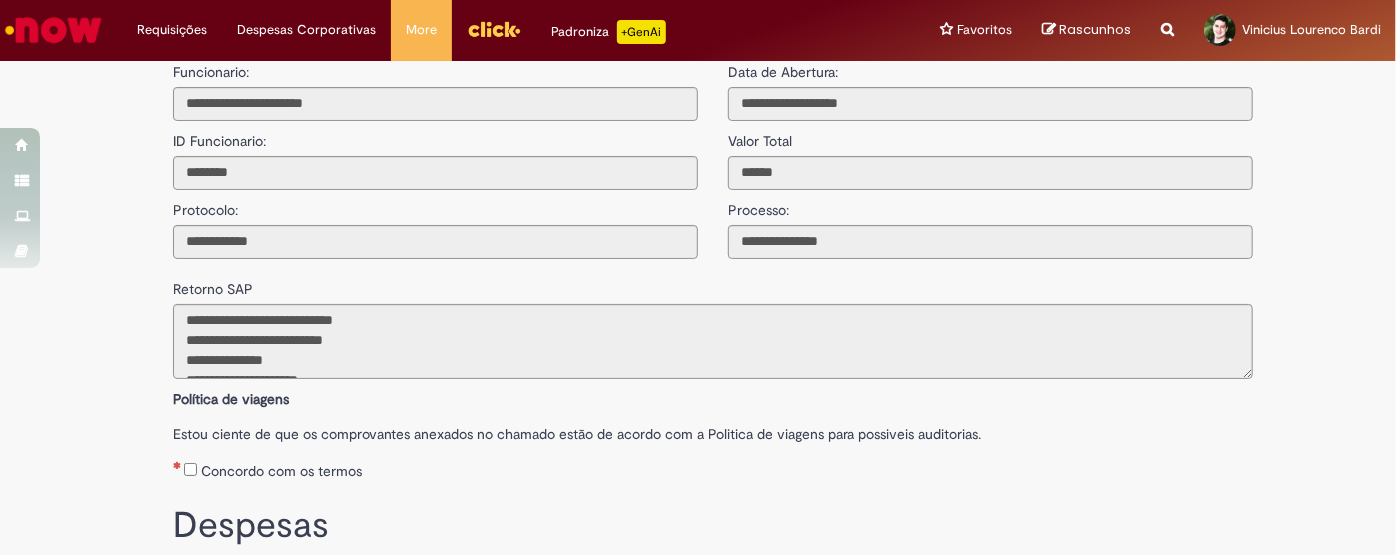 scroll, scrollTop: 0, scrollLeft: 0, axis: both 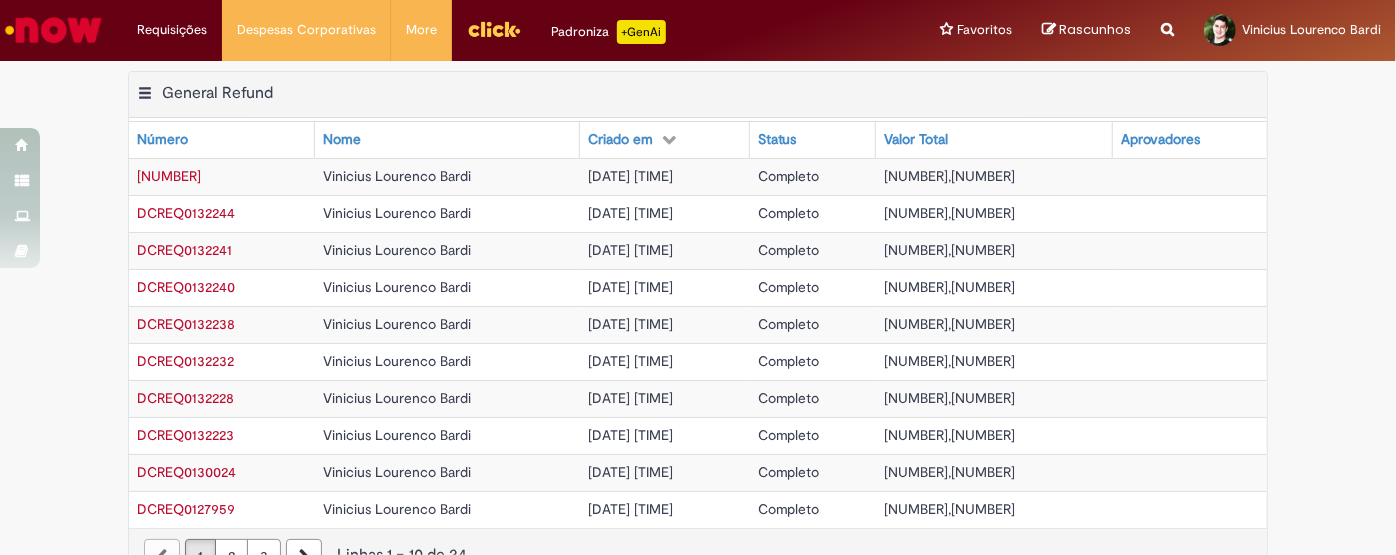 click on "[PRICE]" at bounding box center (995, 509) 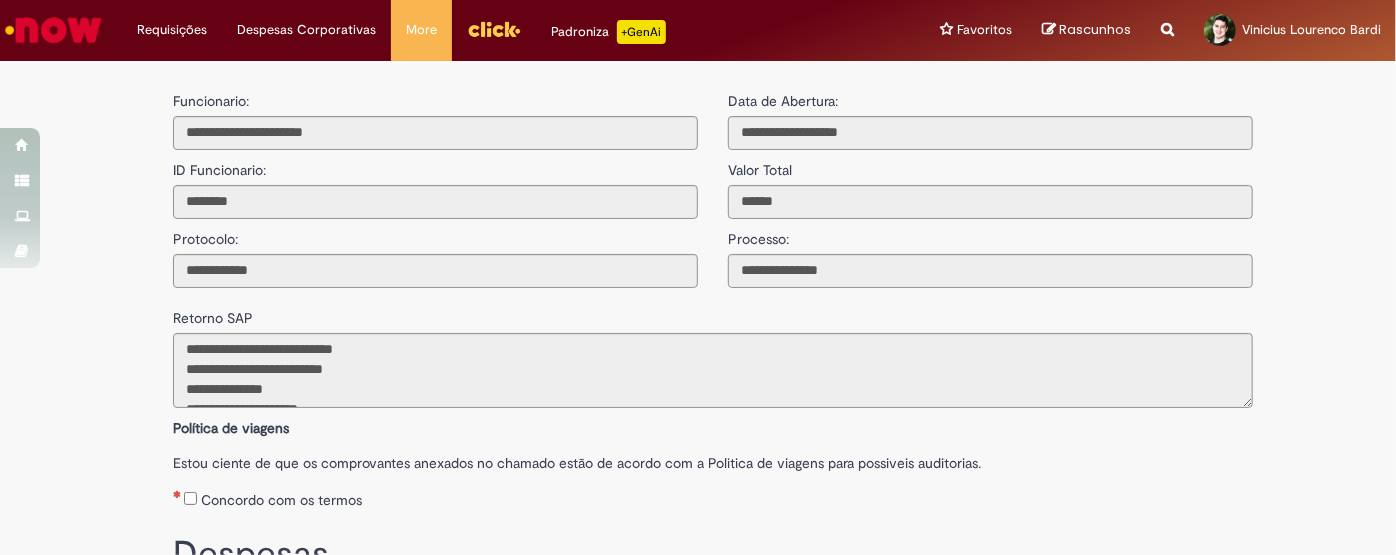 scroll, scrollTop: 0, scrollLeft: 0, axis: both 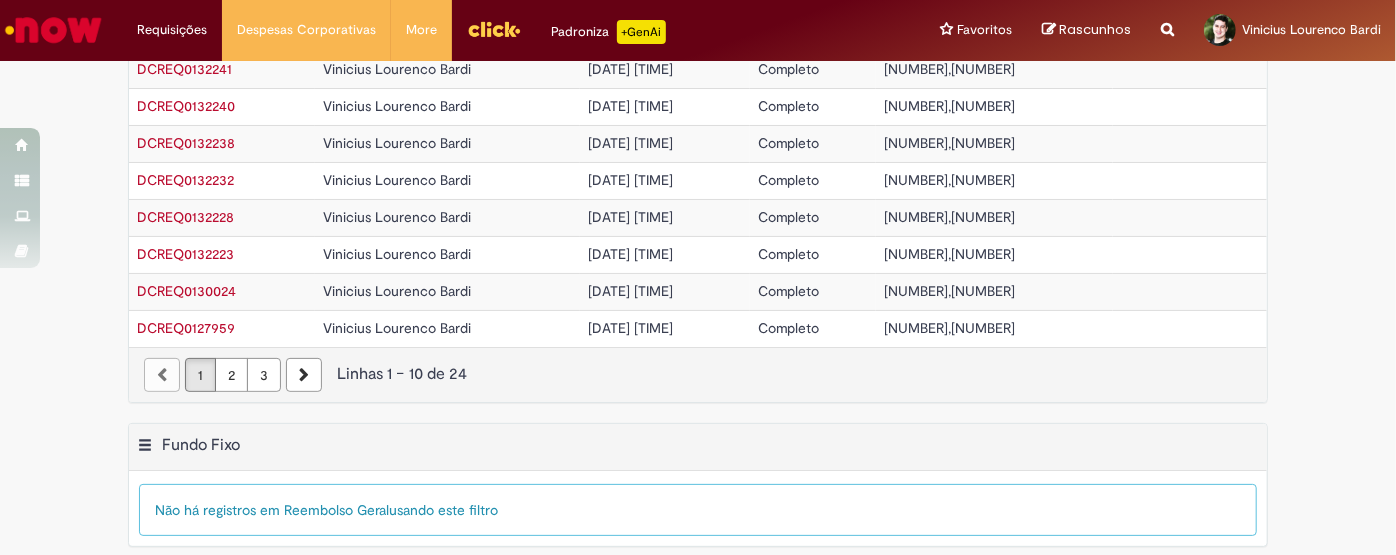 click on "[ID]" at bounding box center (185, 254) 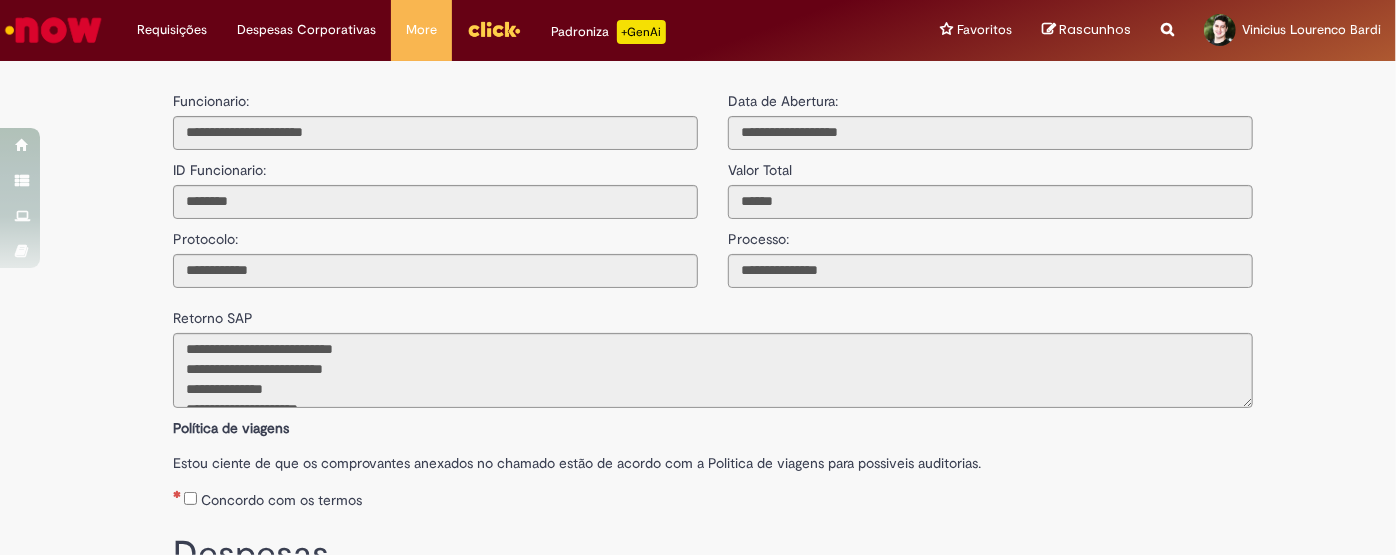 scroll, scrollTop: 120, scrollLeft: 0, axis: vertical 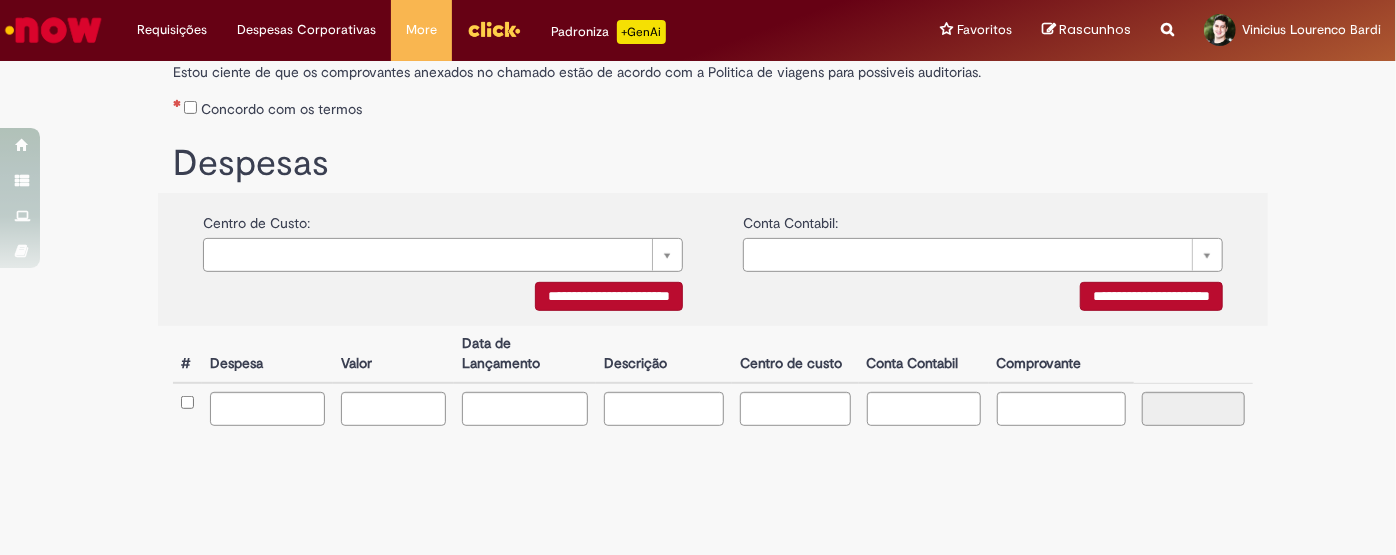 click on "**********" at bounding box center [443, 299] 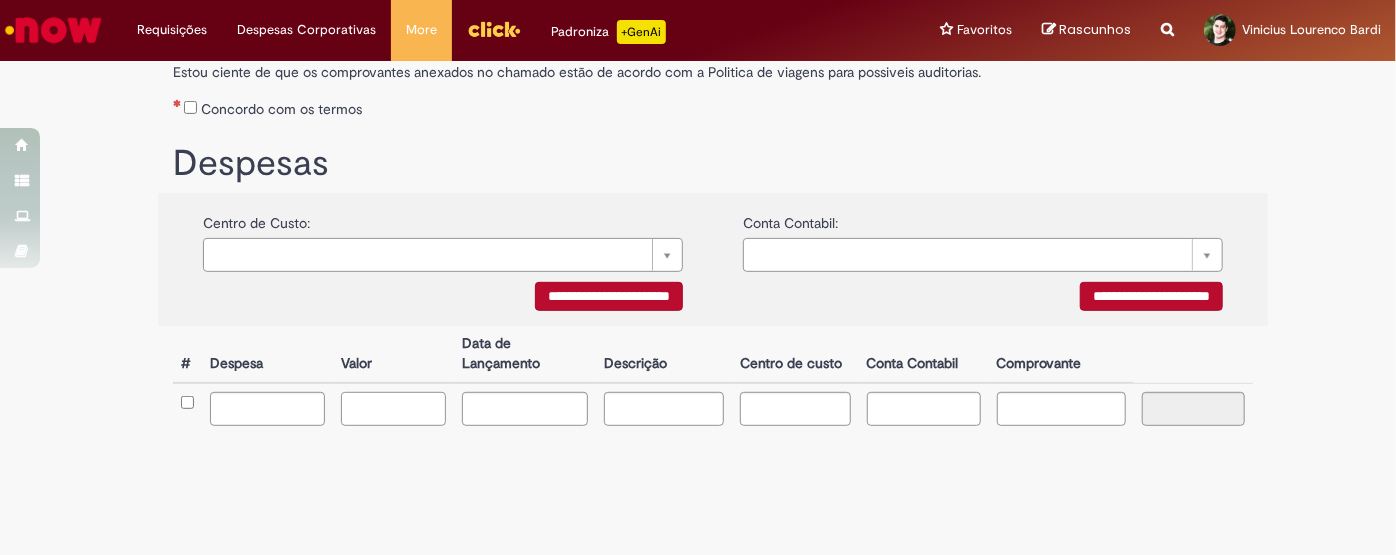 click at bounding box center (393, 409) 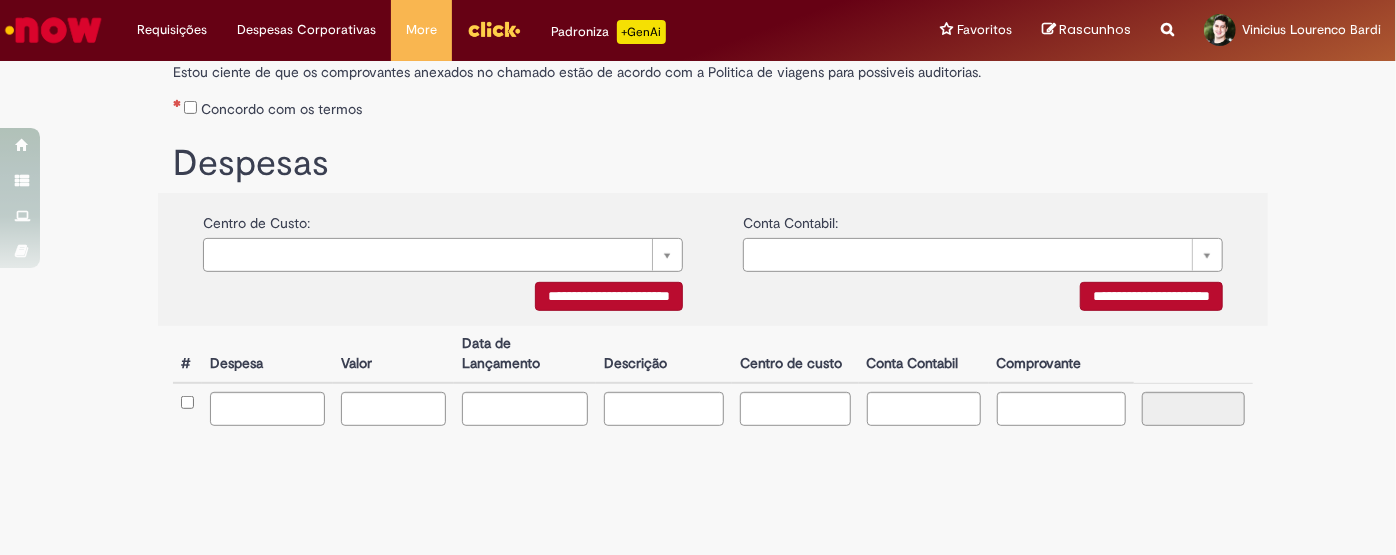 click at bounding box center [187, 408] 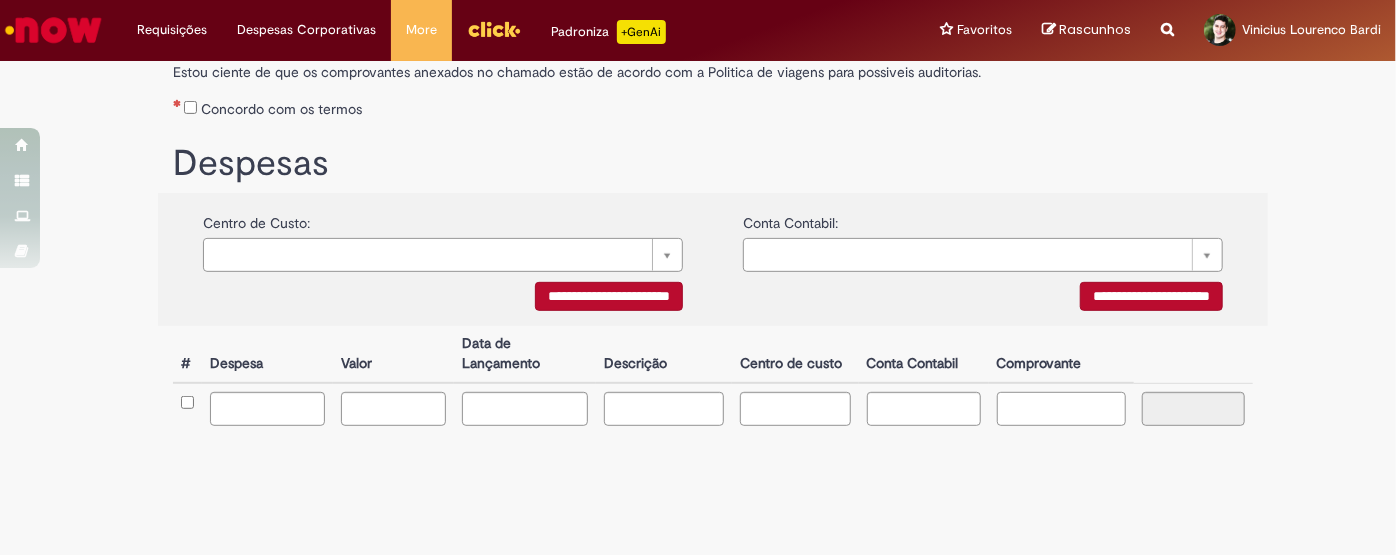 click at bounding box center [1061, 409] 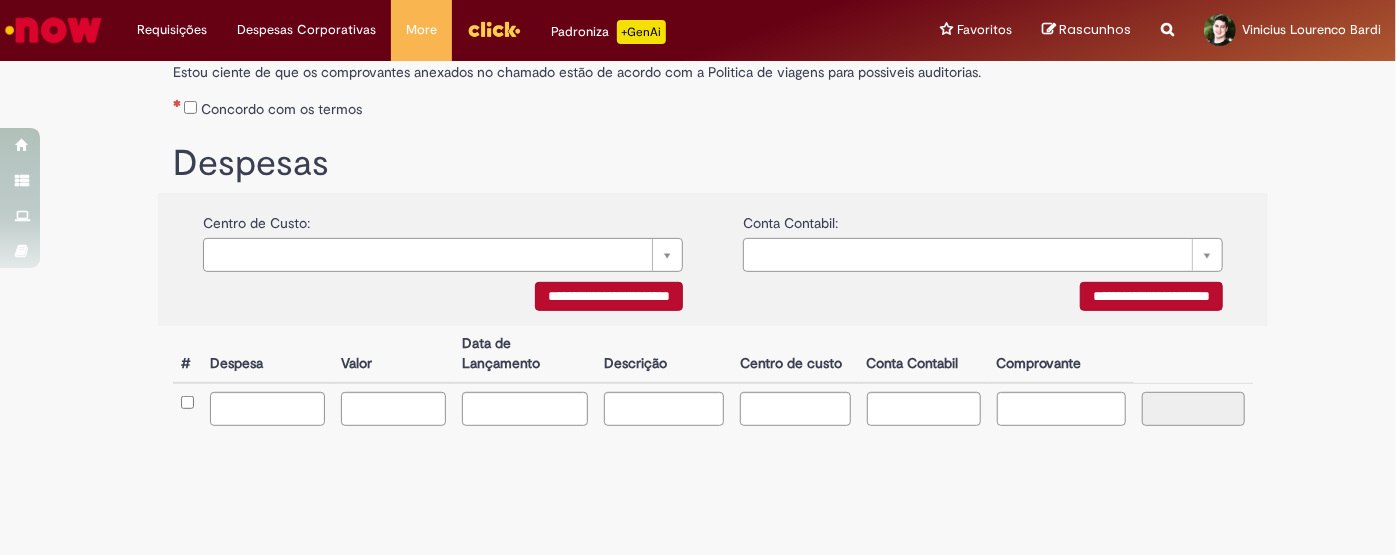 click at bounding box center [1193, 409] 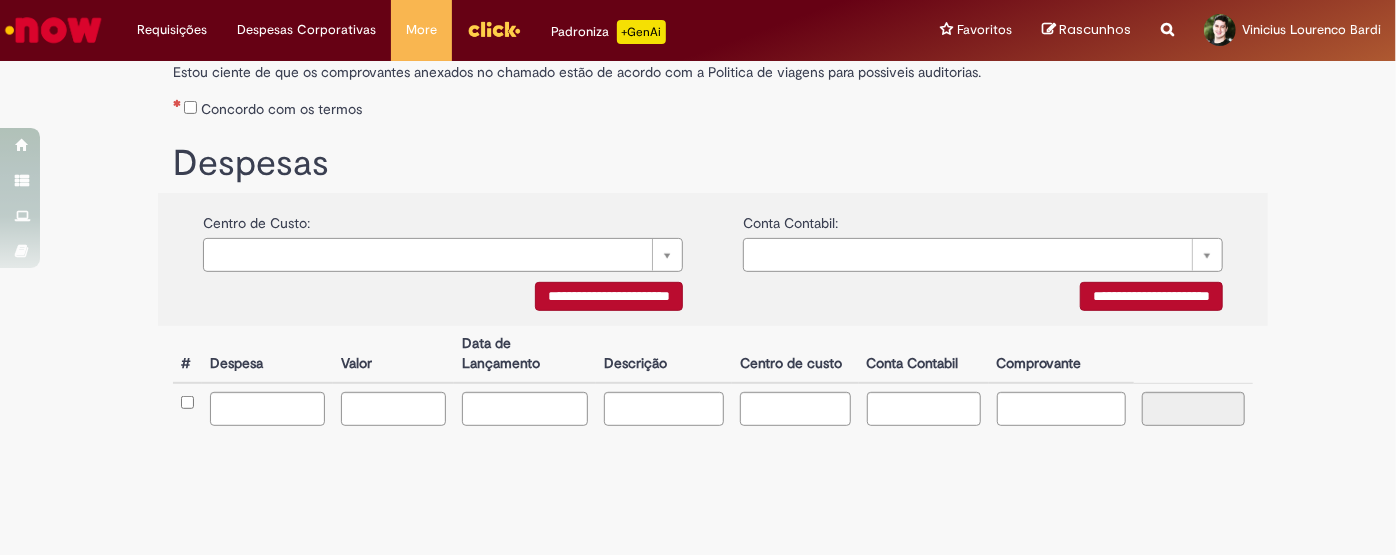 scroll, scrollTop: 0, scrollLeft: 0, axis: both 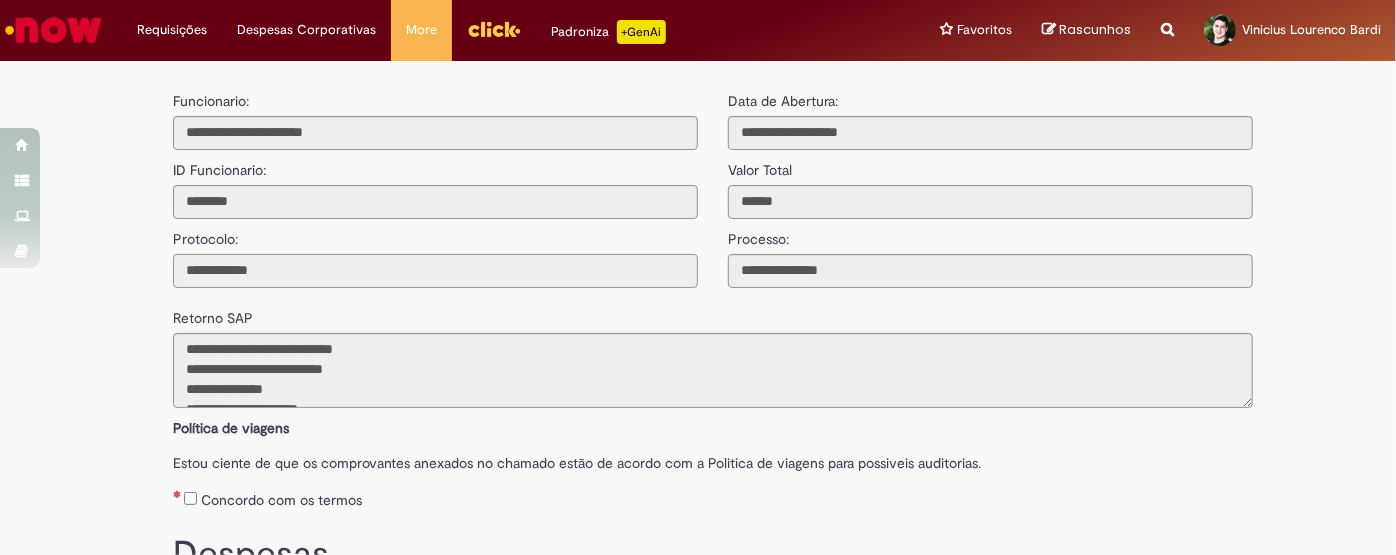 click on "**********" at bounding box center (435, 271) 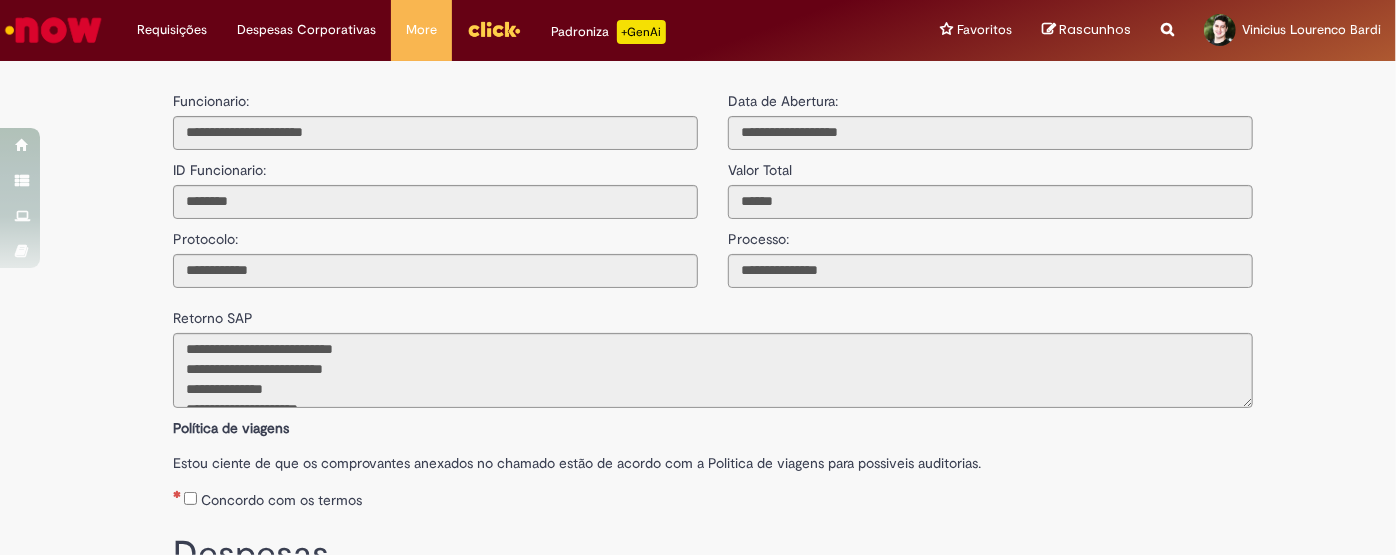 click at bounding box center [53, 30] 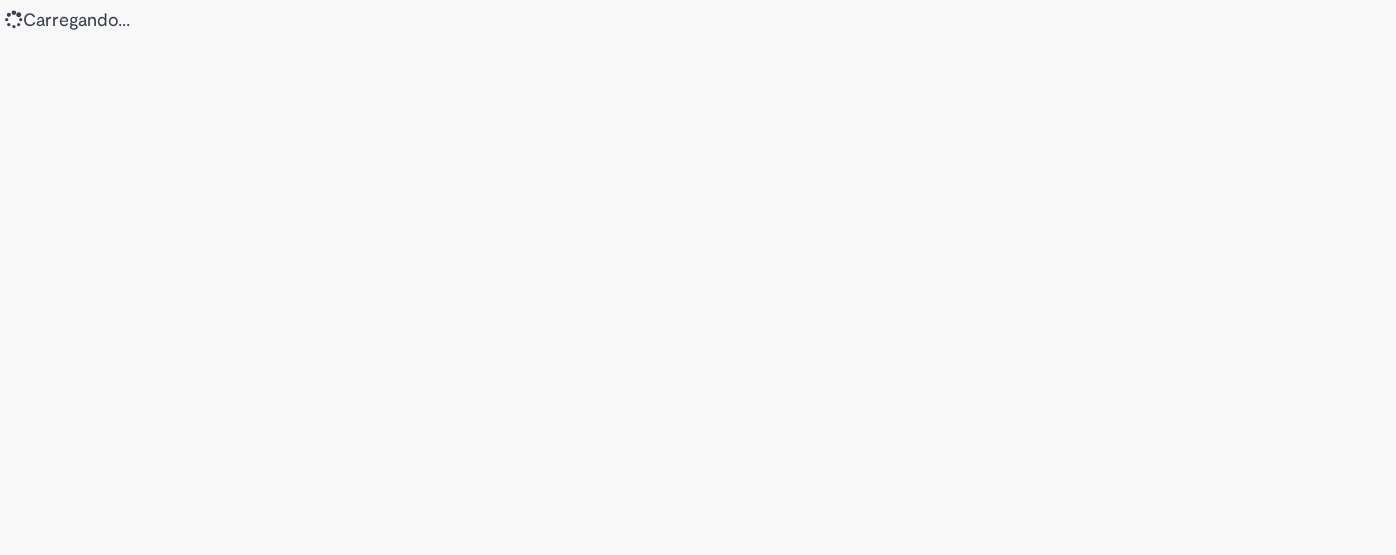 scroll, scrollTop: 0, scrollLeft: 0, axis: both 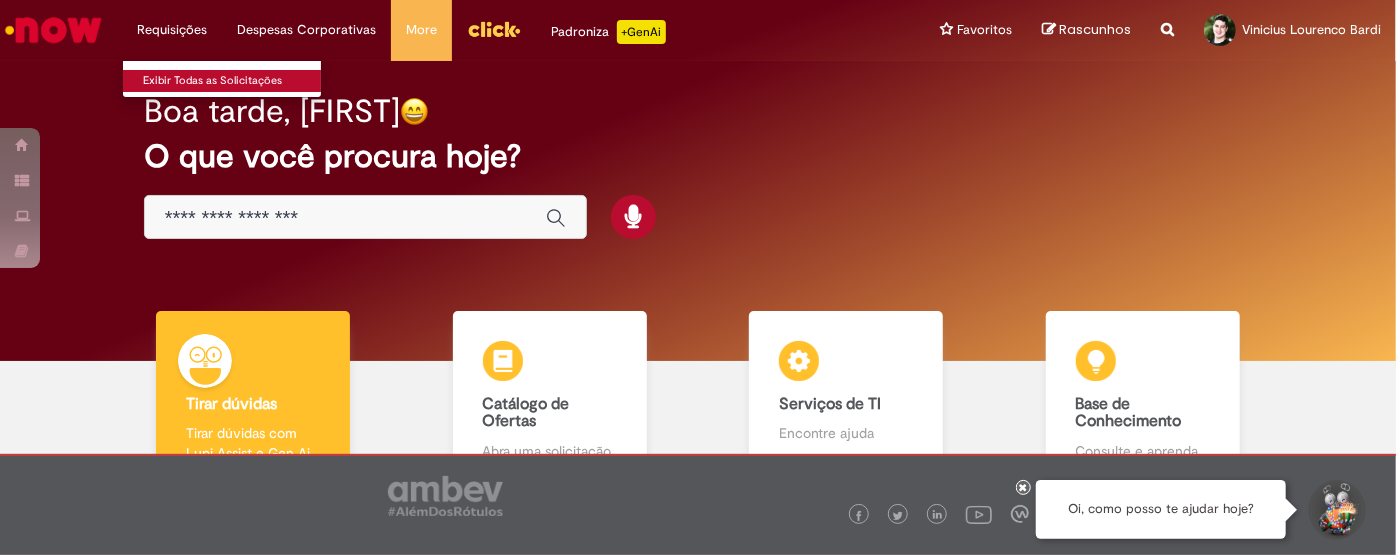 click on "Exibir Todas as Solicitações" at bounding box center (233, 81) 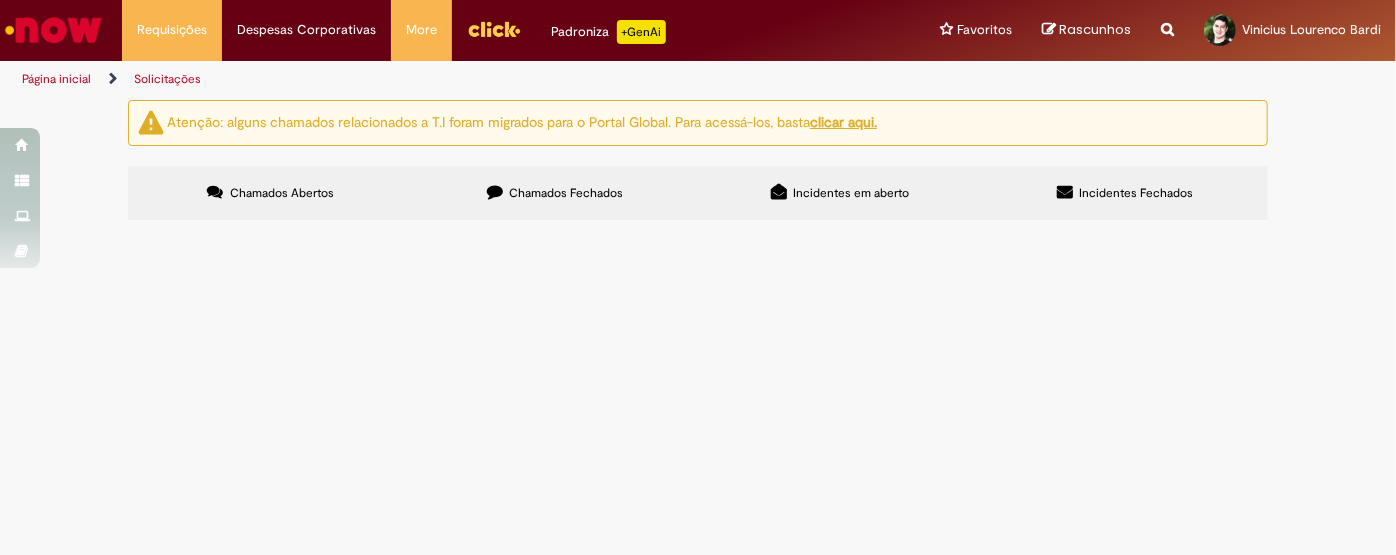 click at bounding box center [0, 0] 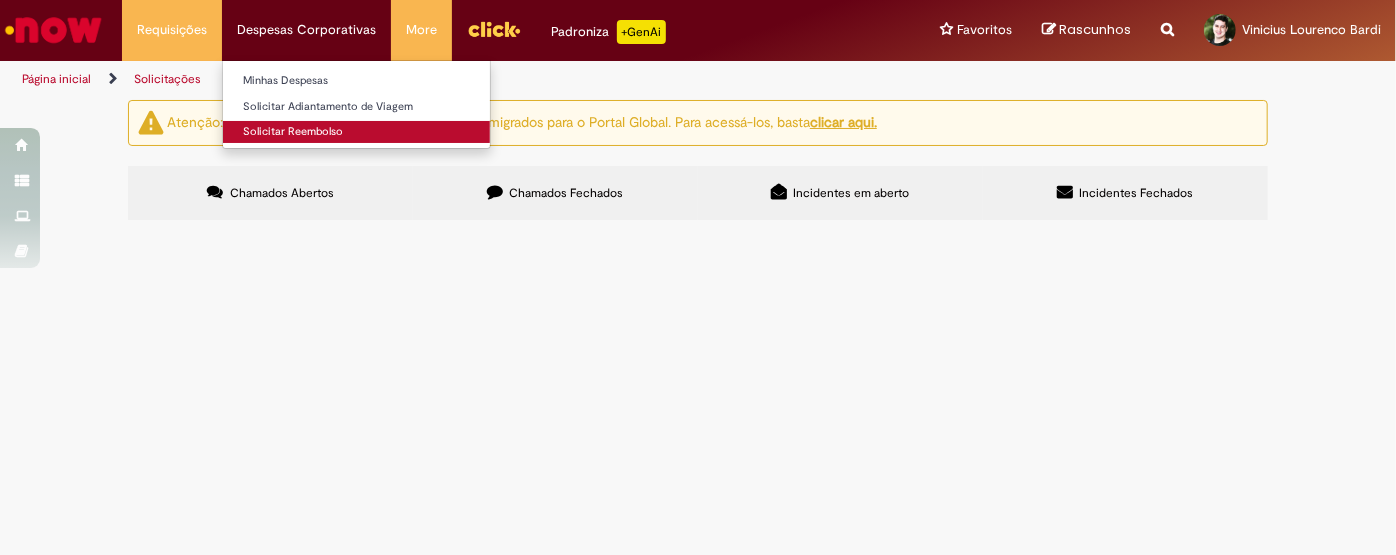 click on "Solicitar Reembolso" at bounding box center [356, 132] 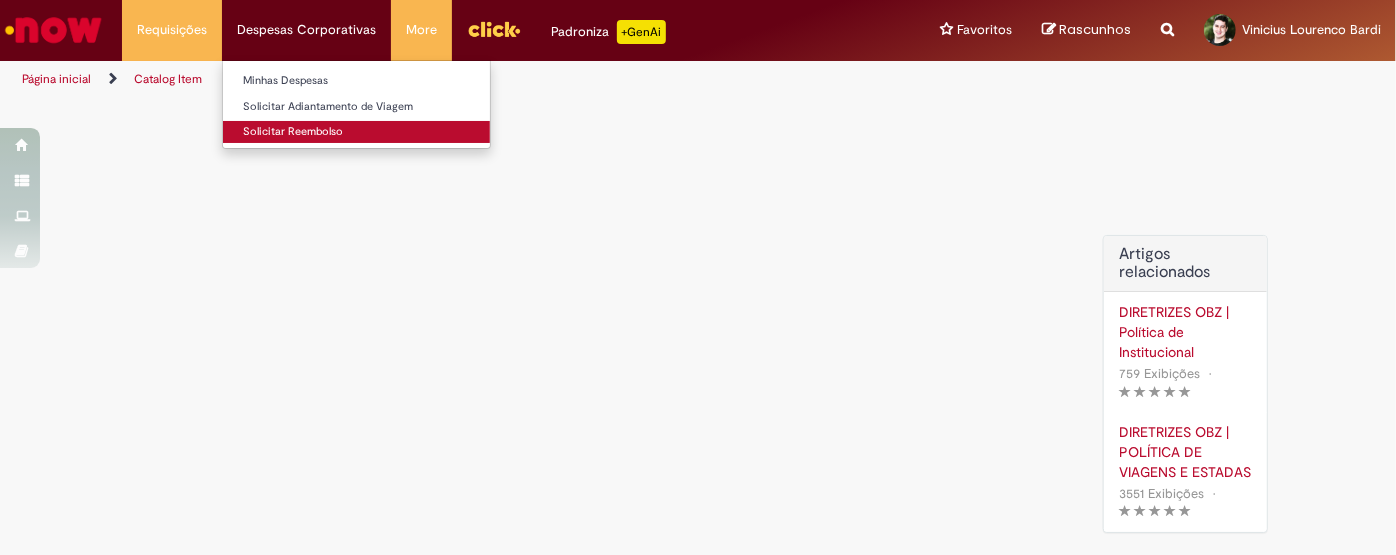 scroll, scrollTop: 0, scrollLeft: 0, axis: both 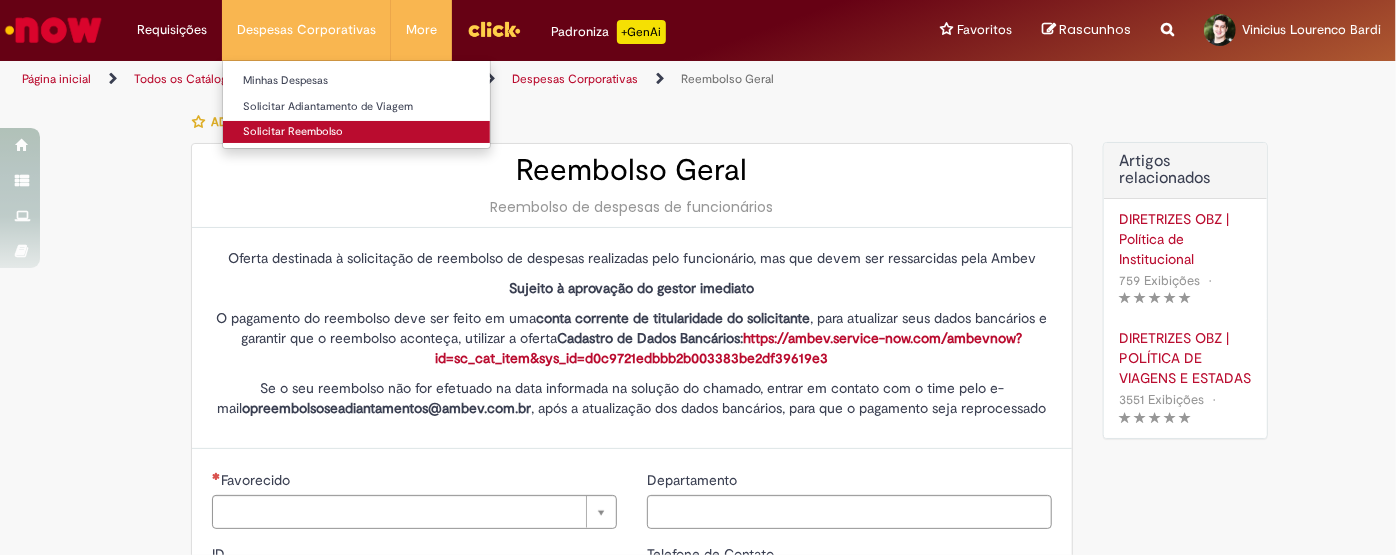 type on "********" 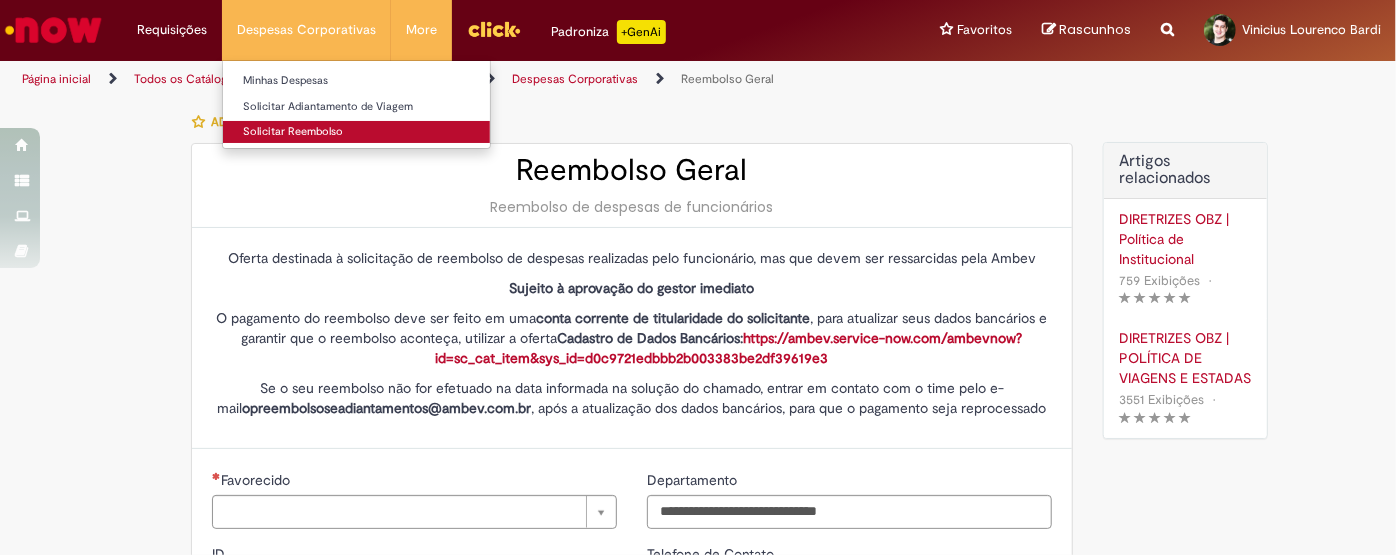 type on "**********" 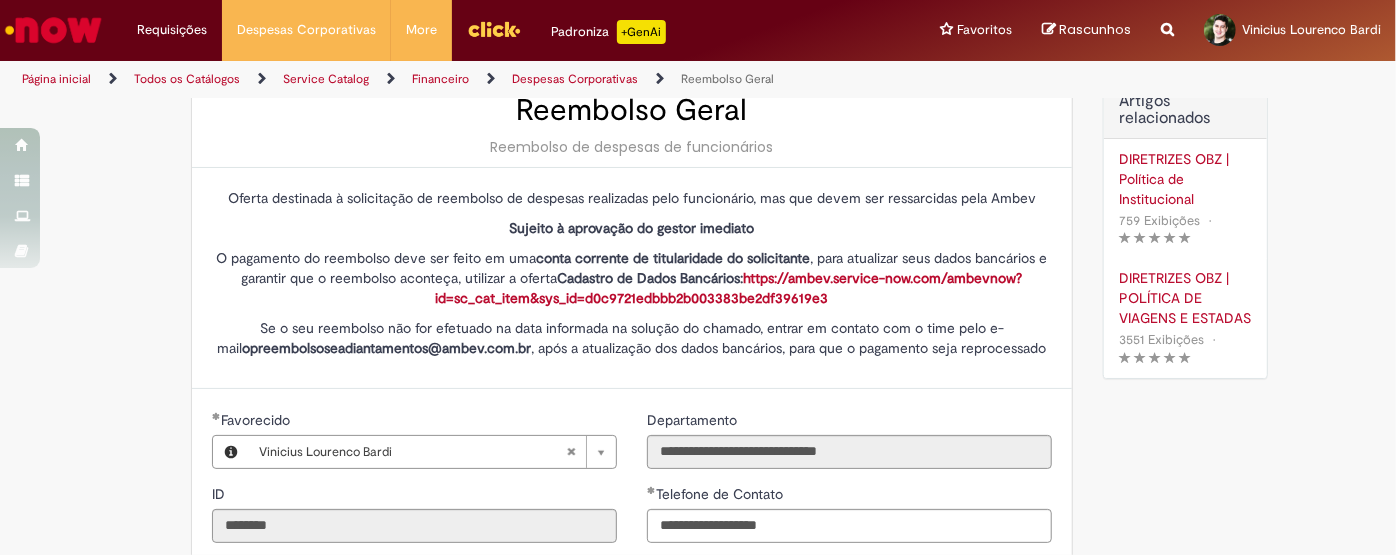 scroll, scrollTop: 0, scrollLeft: 0, axis: both 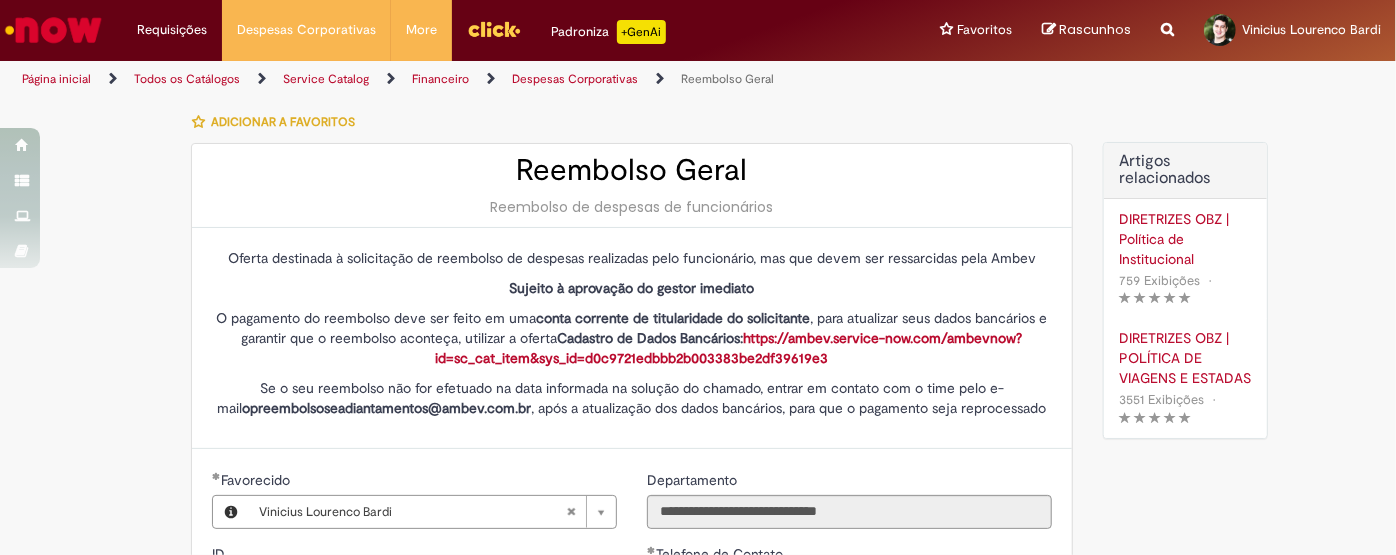 click at bounding box center [1167, 18] 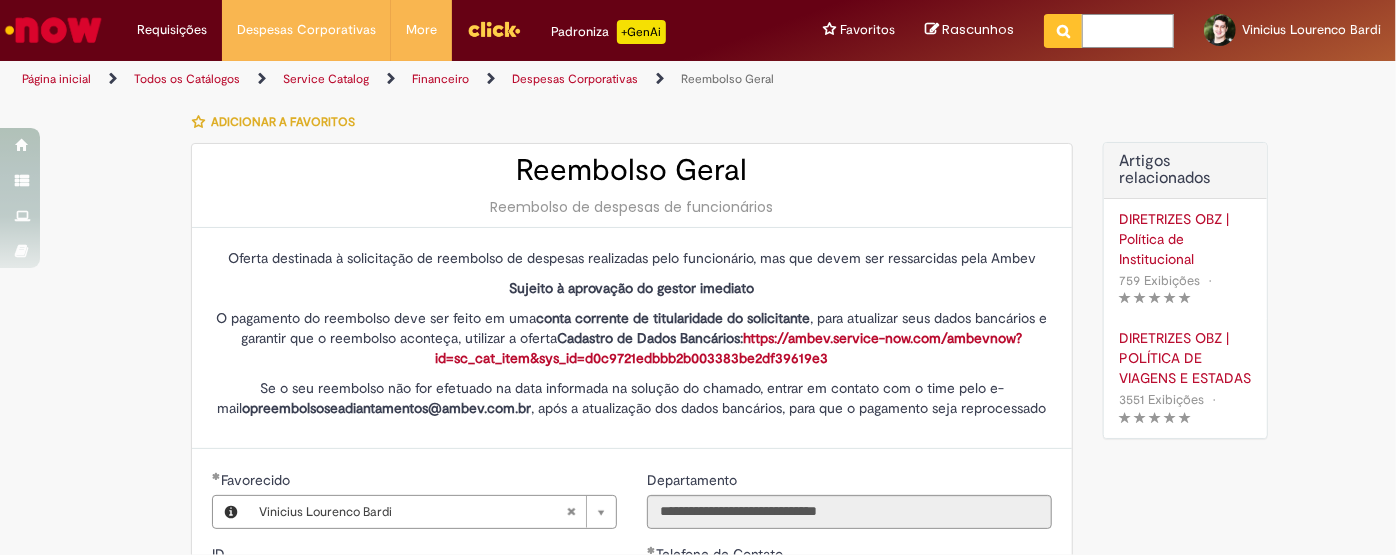 click at bounding box center (1128, 31) 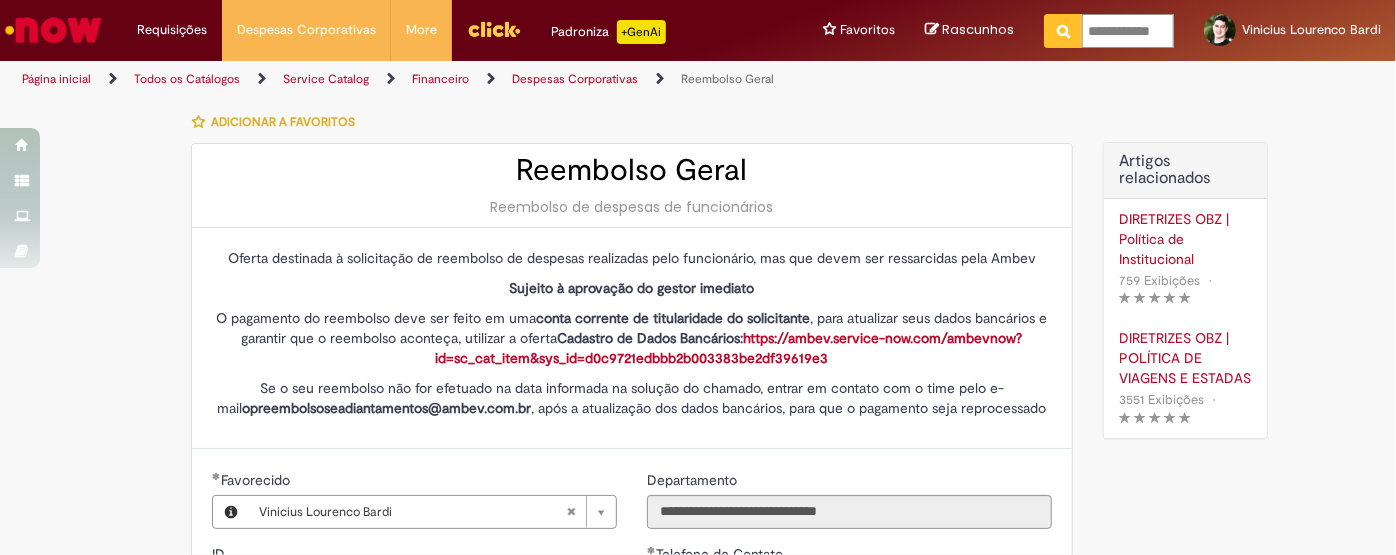 scroll, scrollTop: 0, scrollLeft: 18, axis: horizontal 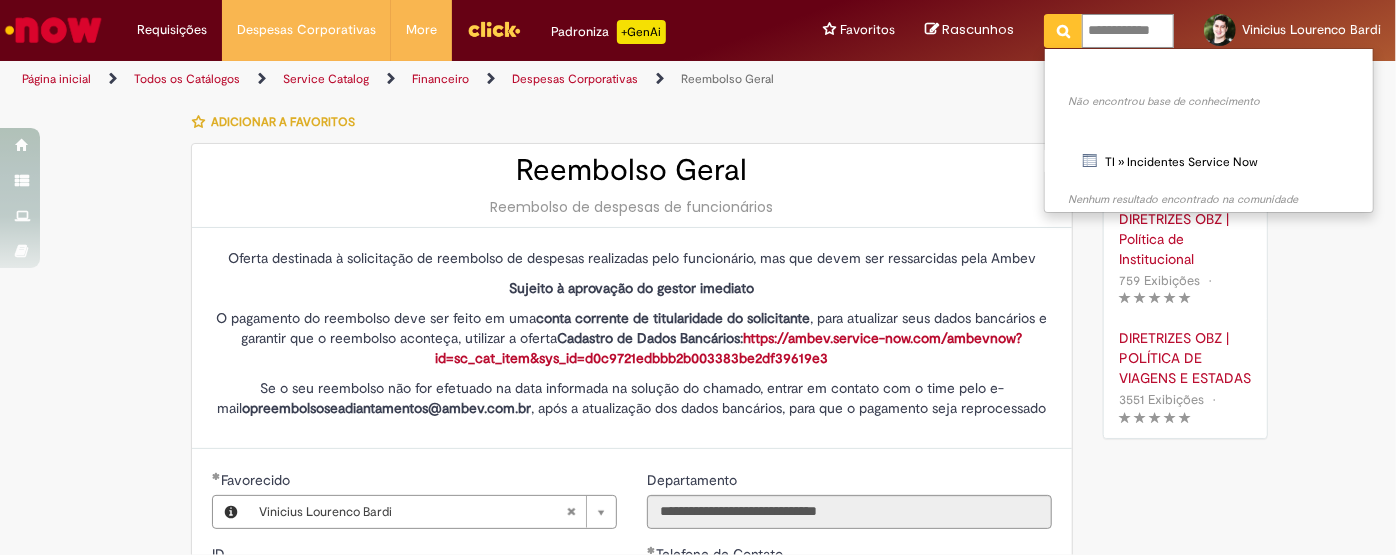 drag, startPoint x: 1117, startPoint y: 34, endPoint x: 1052, endPoint y: 31, distance: 65.06919 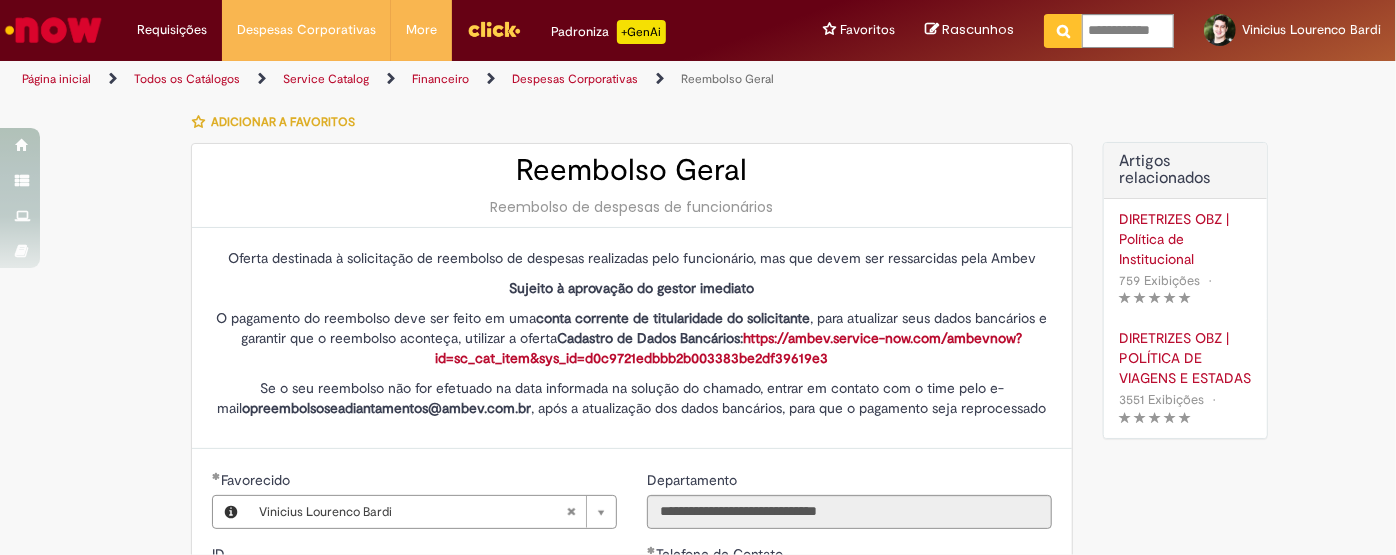 drag, startPoint x: 1052, startPoint y: 31, endPoint x: 977, endPoint y: 29, distance: 75.026665 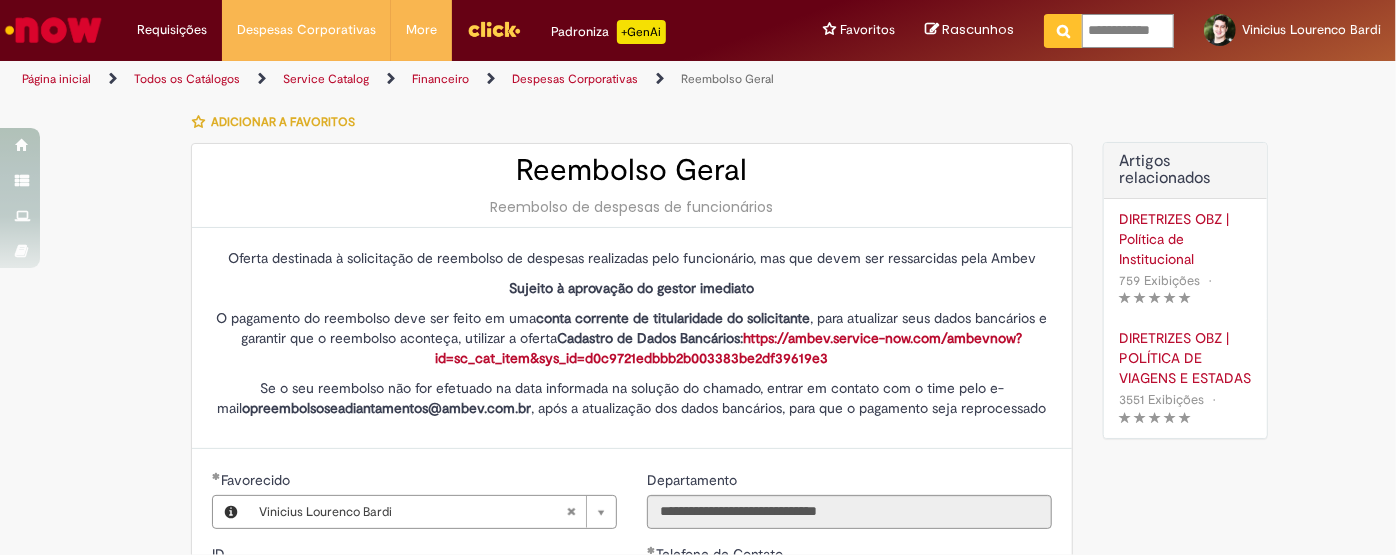 click on "**********" at bounding box center (1128, 31) 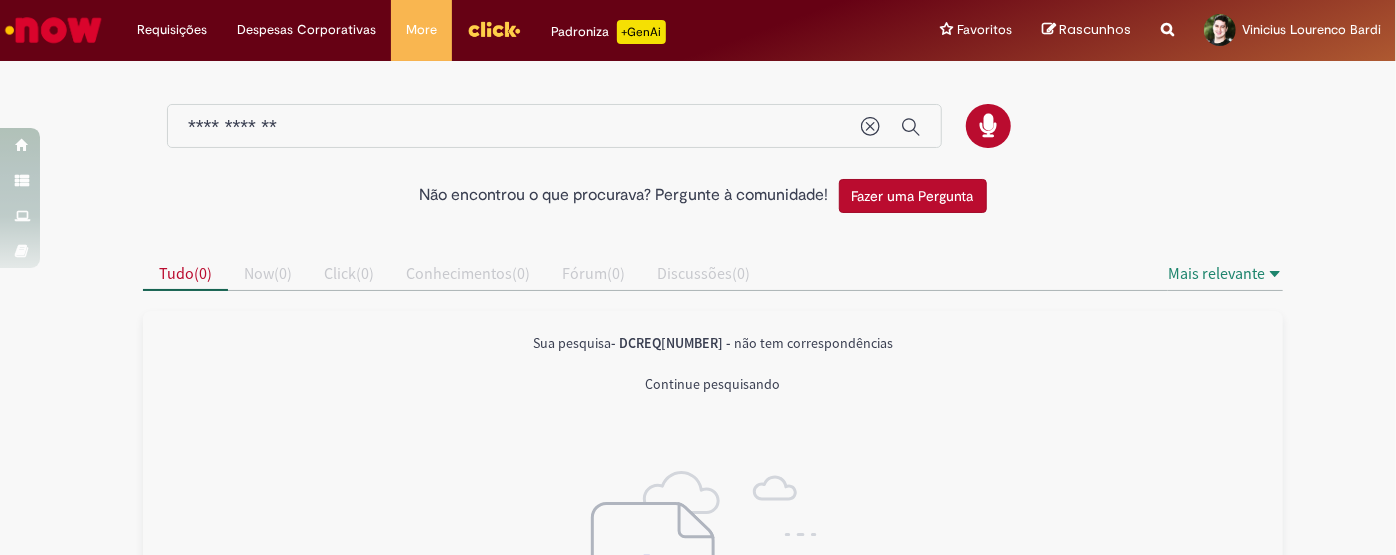 drag, startPoint x: 207, startPoint y: 118, endPoint x: 97, endPoint y: 114, distance: 110.0727 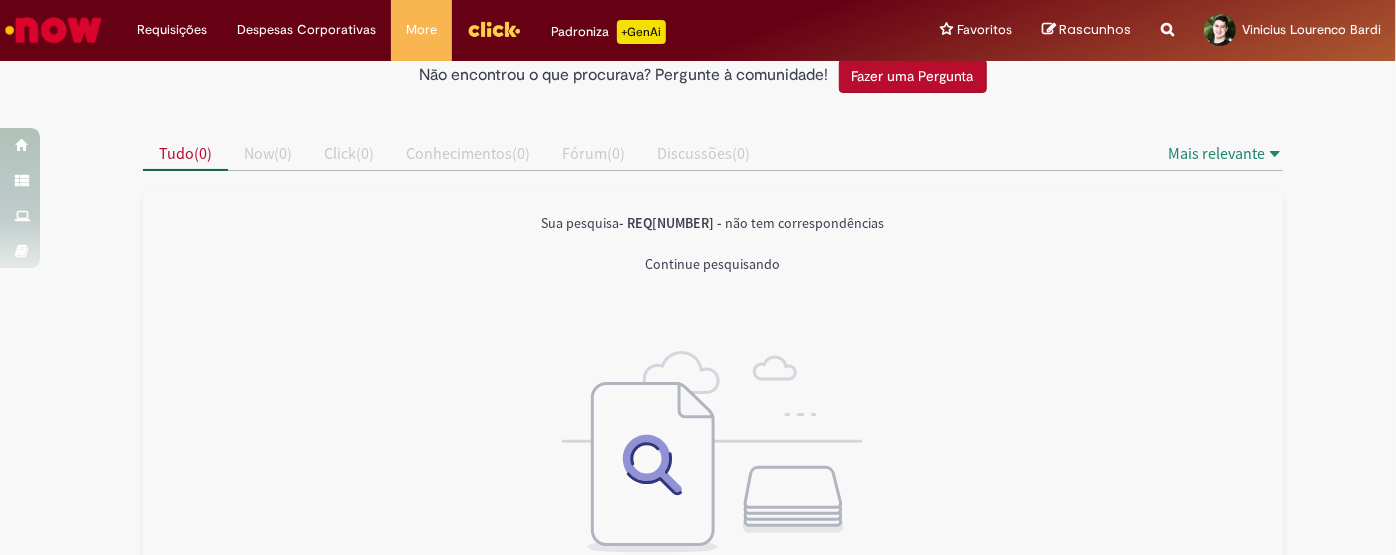 scroll, scrollTop: 0, scrollLeft: 0, axis: both 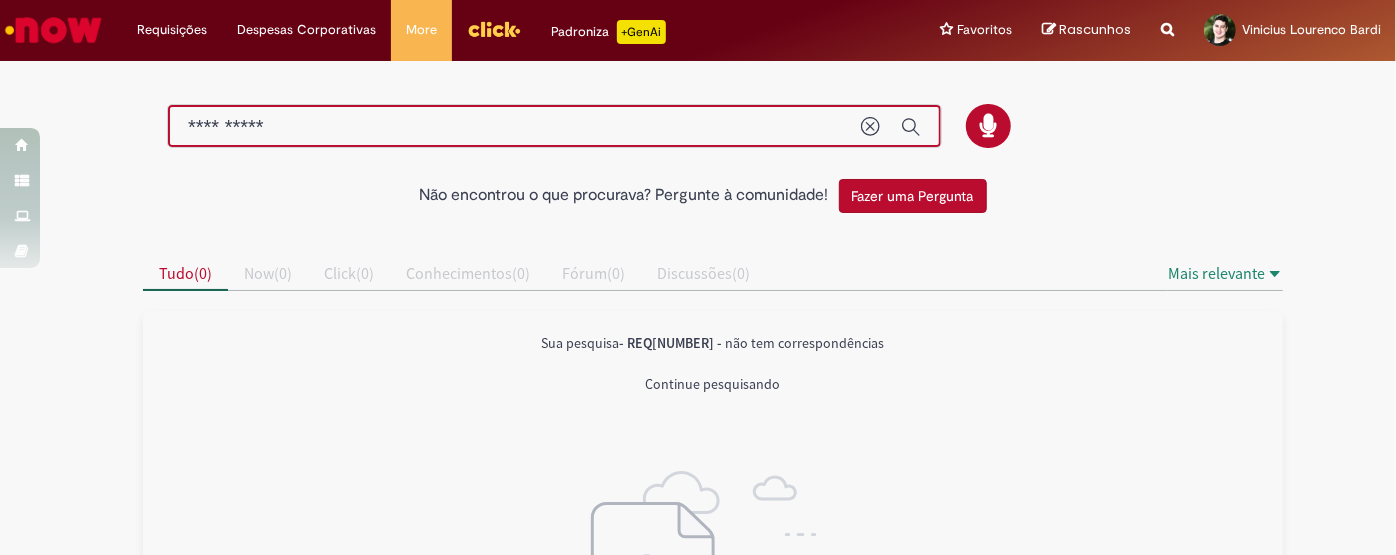 click at bounding box center (698, 116) 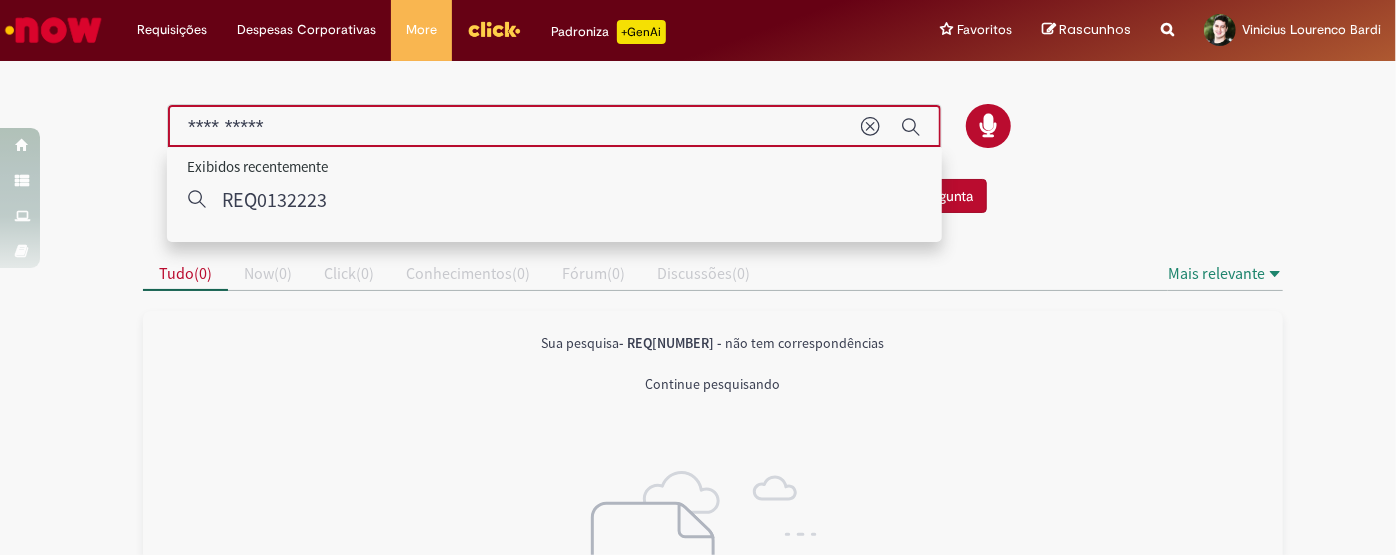 click on "**********" at bounding box center [514, 127] 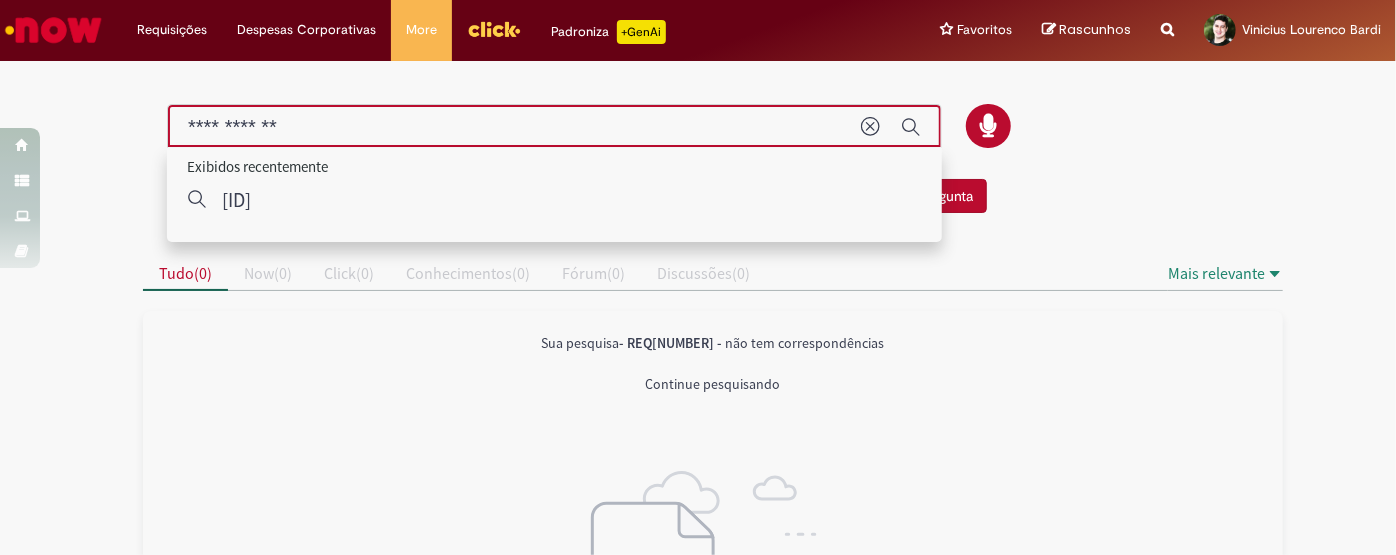 drag, startPoint x: 152, startPoint y: 127, endPoint x: 136, endPoint y: 127, distance: 16 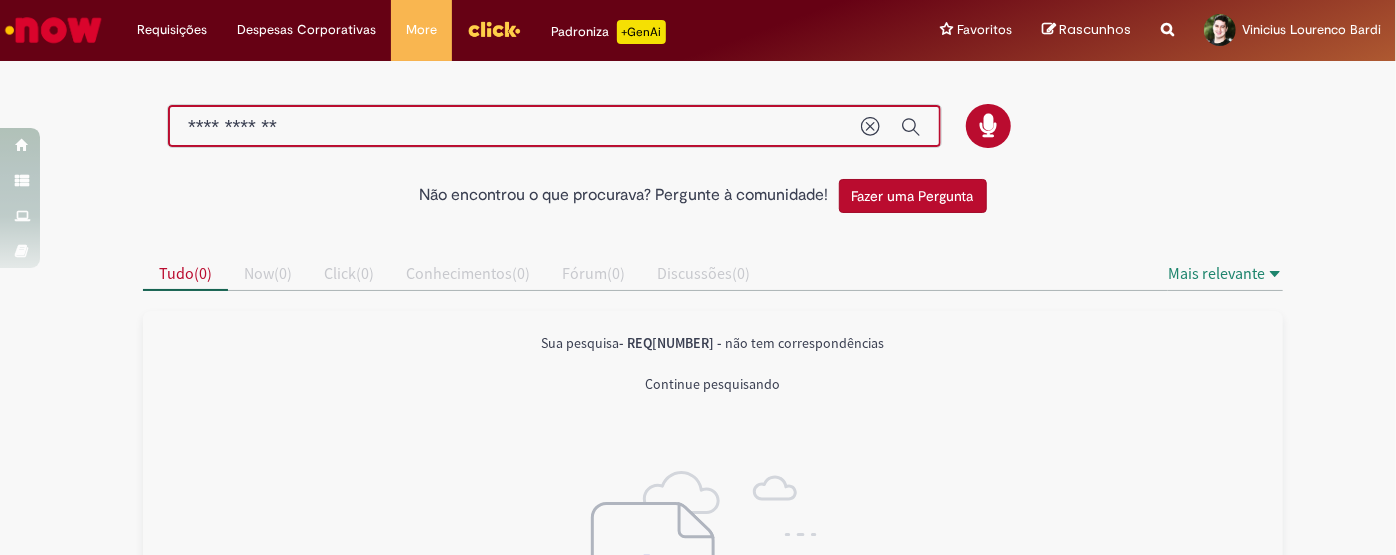 type on "**********" 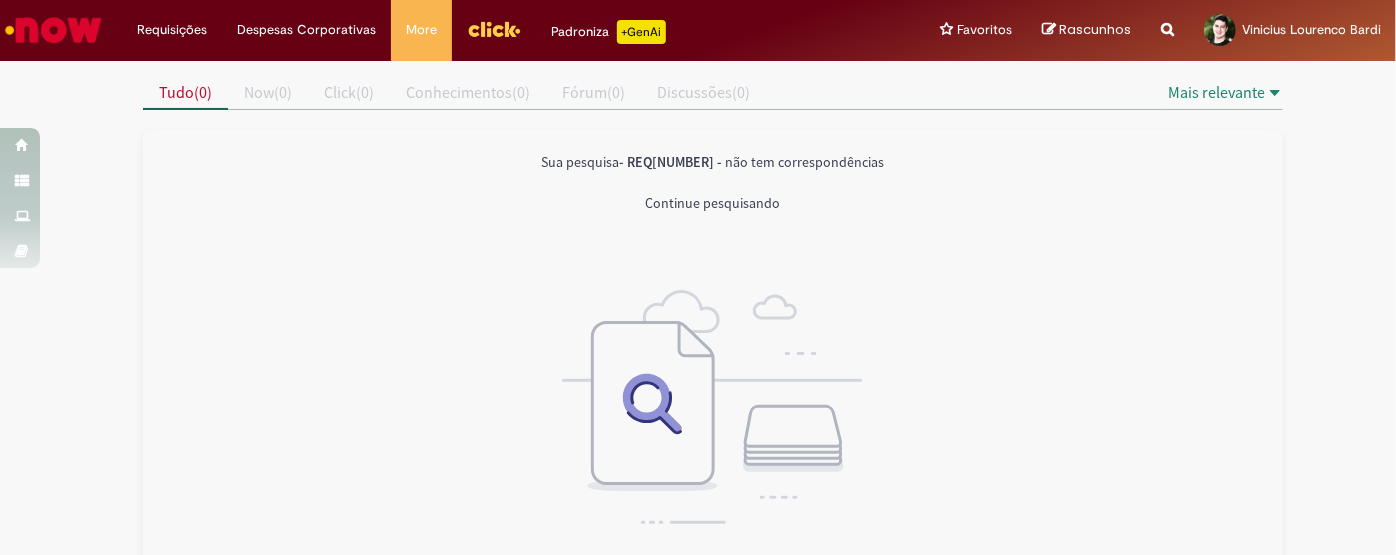 scroll, scrollTop: 0, scrollLeft: 0, axis: both 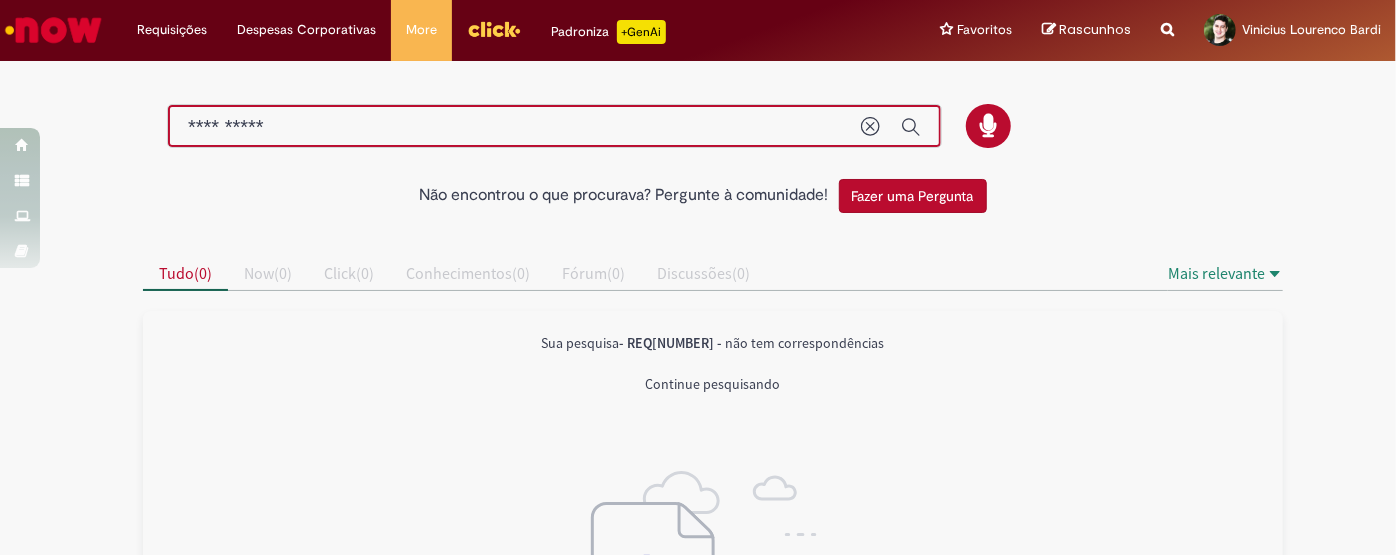 click on "**********" at bounding box center [514, 127] 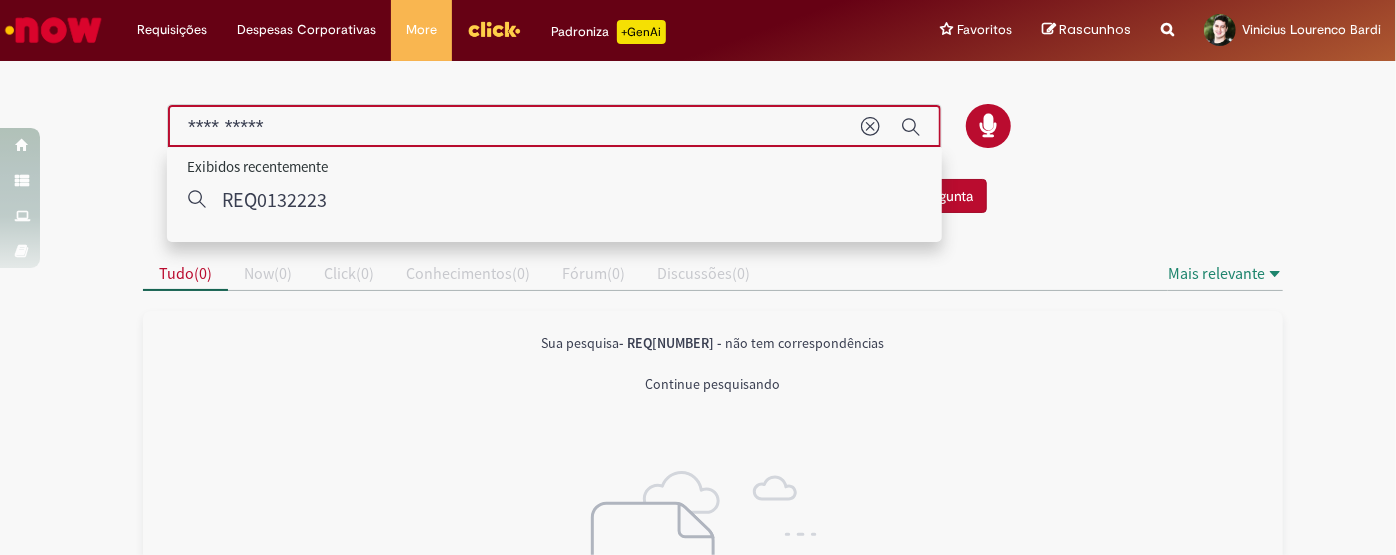 drag, startPoint x: 648, startPoint y: 126, endPoint x: 59, endPoint y: 113, distance: 589.14343 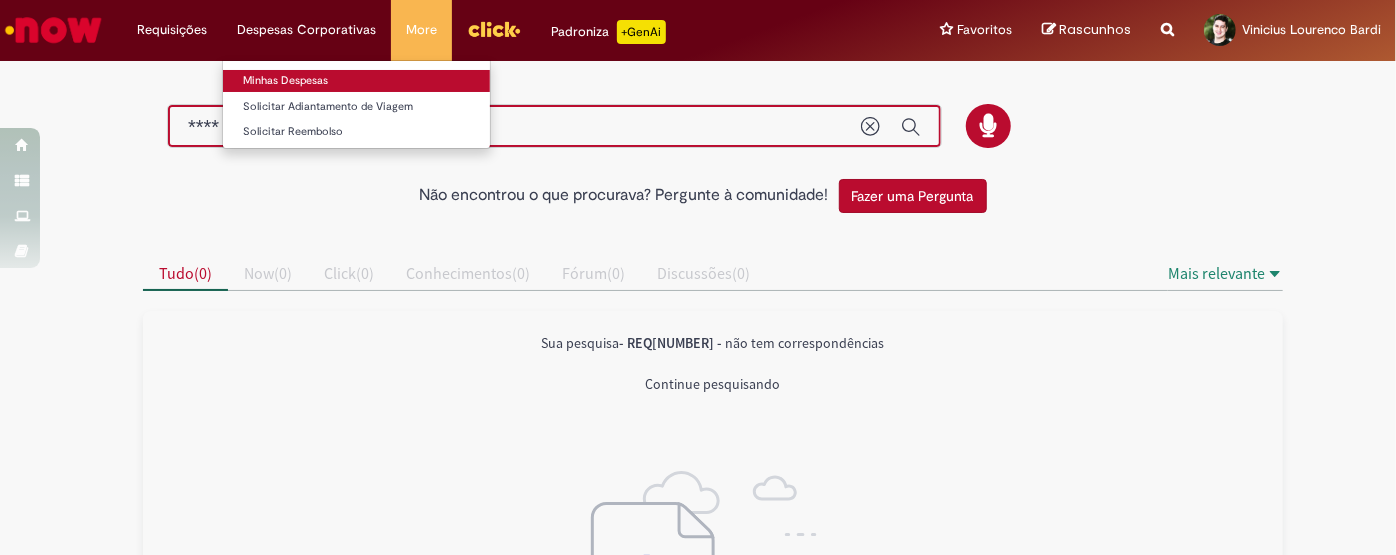 click on "Minhas Despesas" at bounding box center (356, 81) 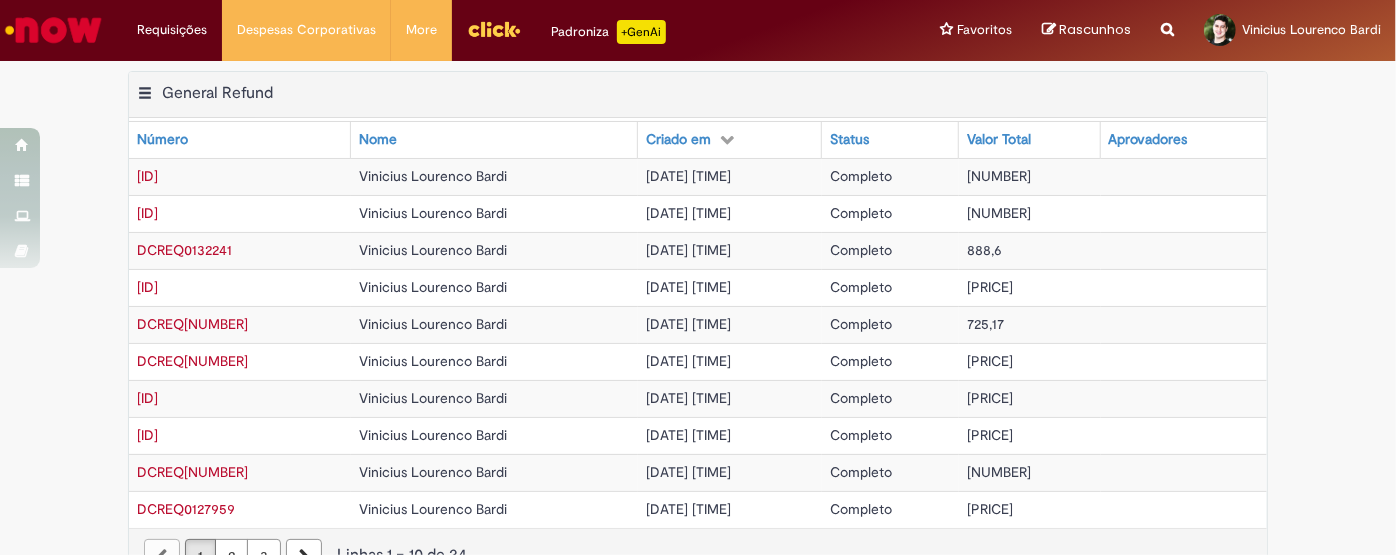 click on "Exportar como PDF   Exportar como Excel   Exportar como CSV
General Refund Tabela - Página 1" at bounding box center (698, 95) 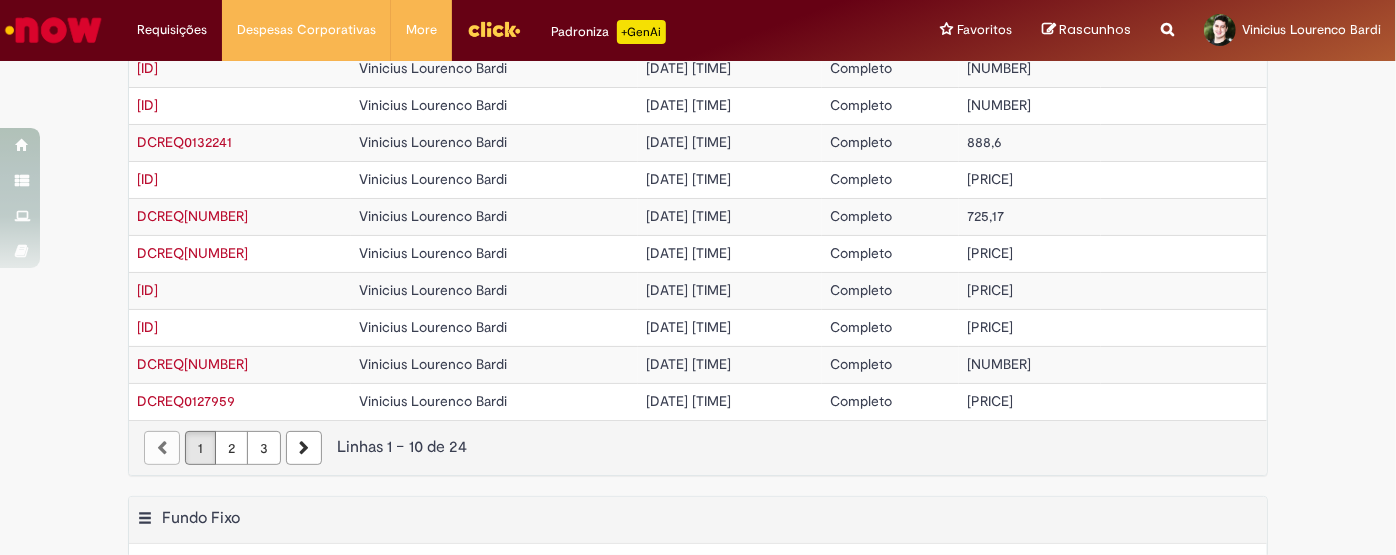 scroll, scrollTop: 0, scrollLeft: 0, axis: both 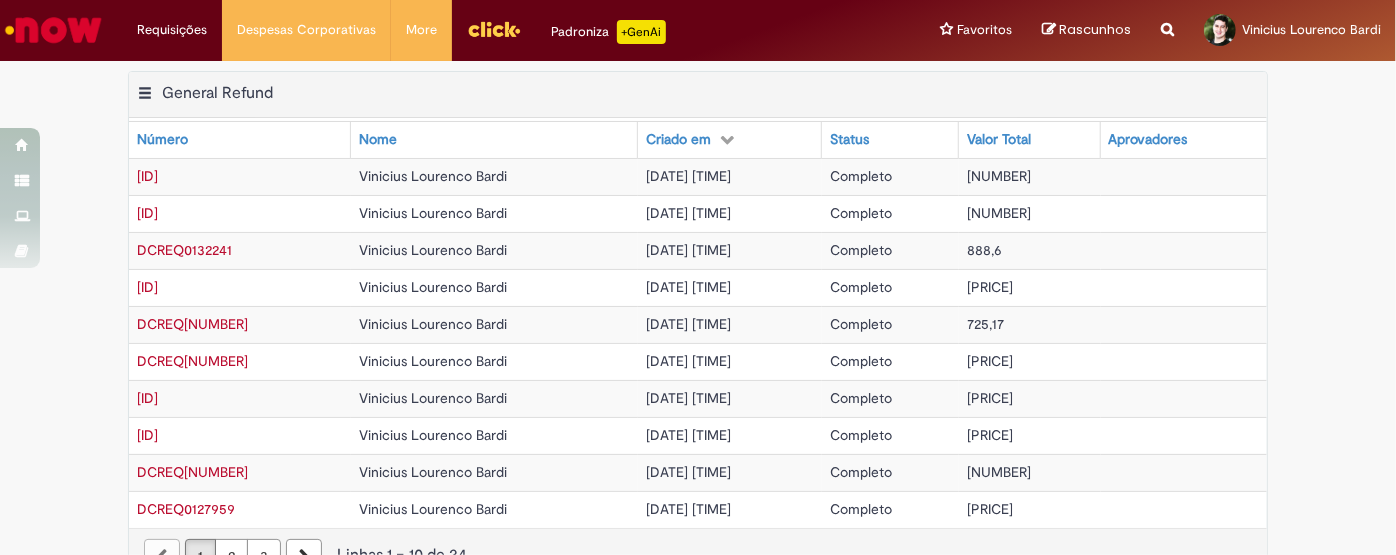 click on "[ID]" at bounding box center [147, 176] 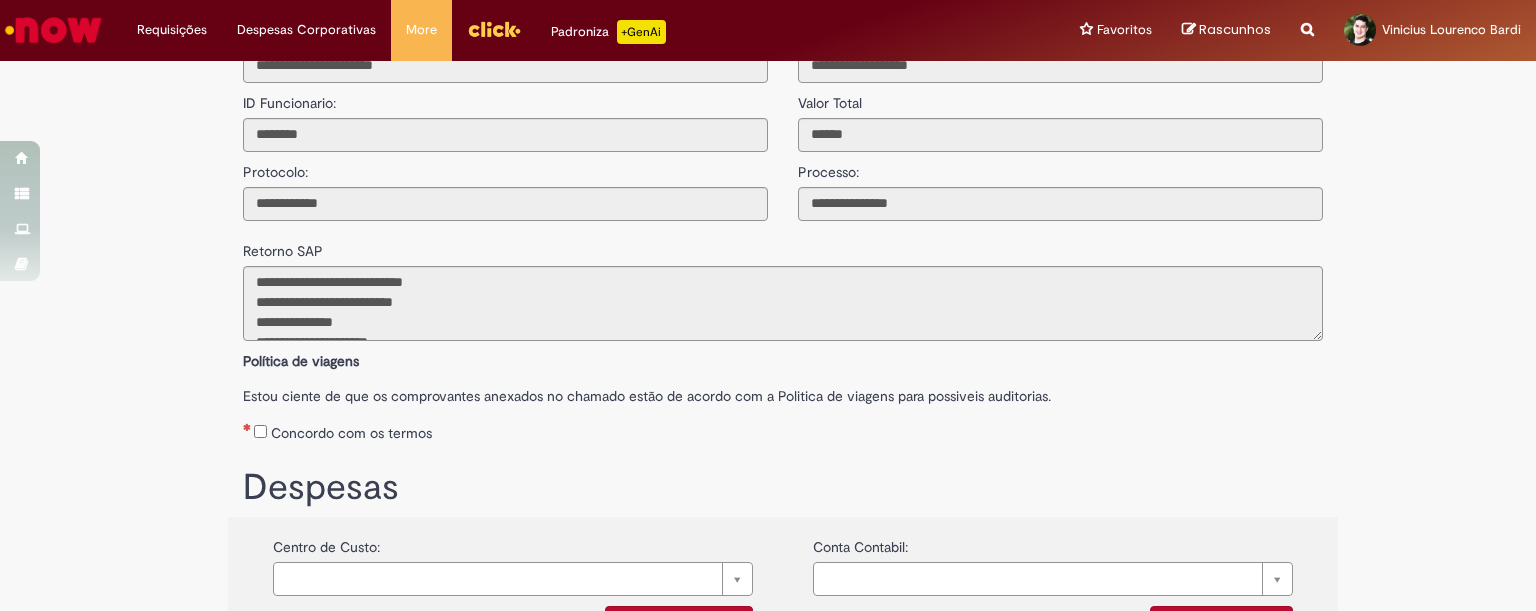 scroll, scrollTop: 0, scrollLeft: 0, axis: both 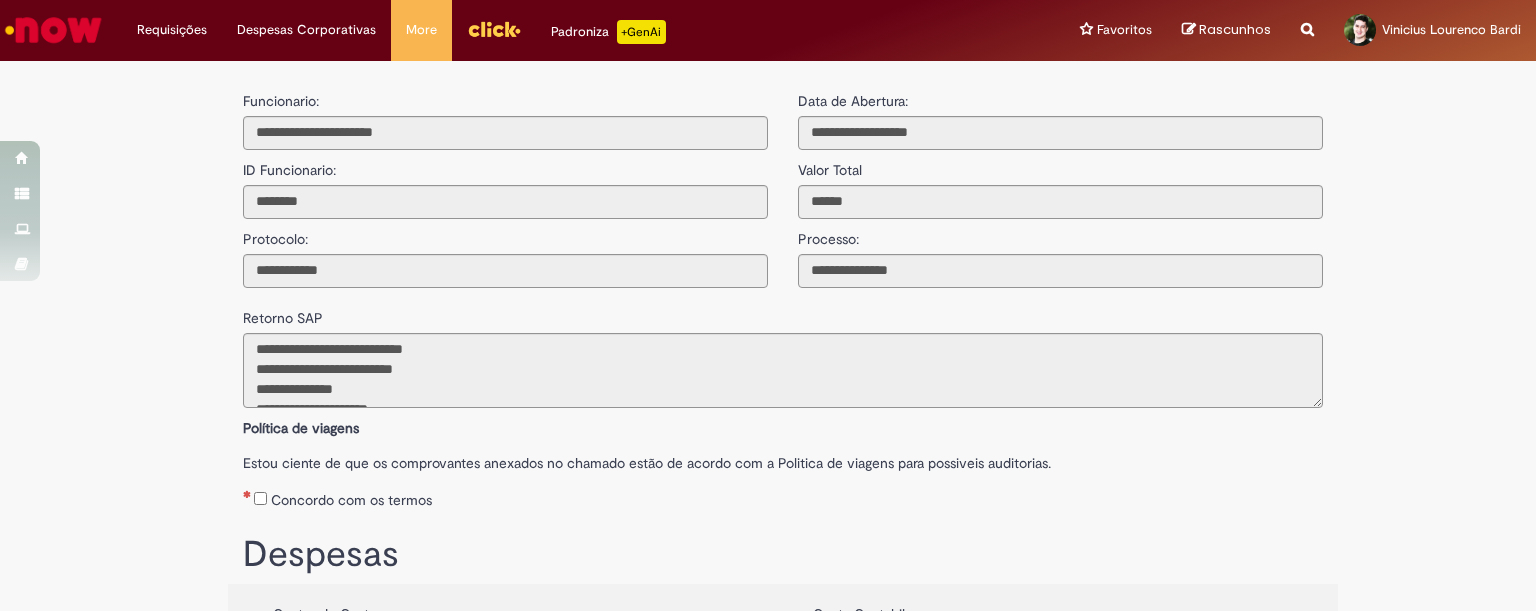 drag, startPoint x: 1395, startPoint y: 2, endPoint x: 1484, endPoint y: 168, distance: 188.3534 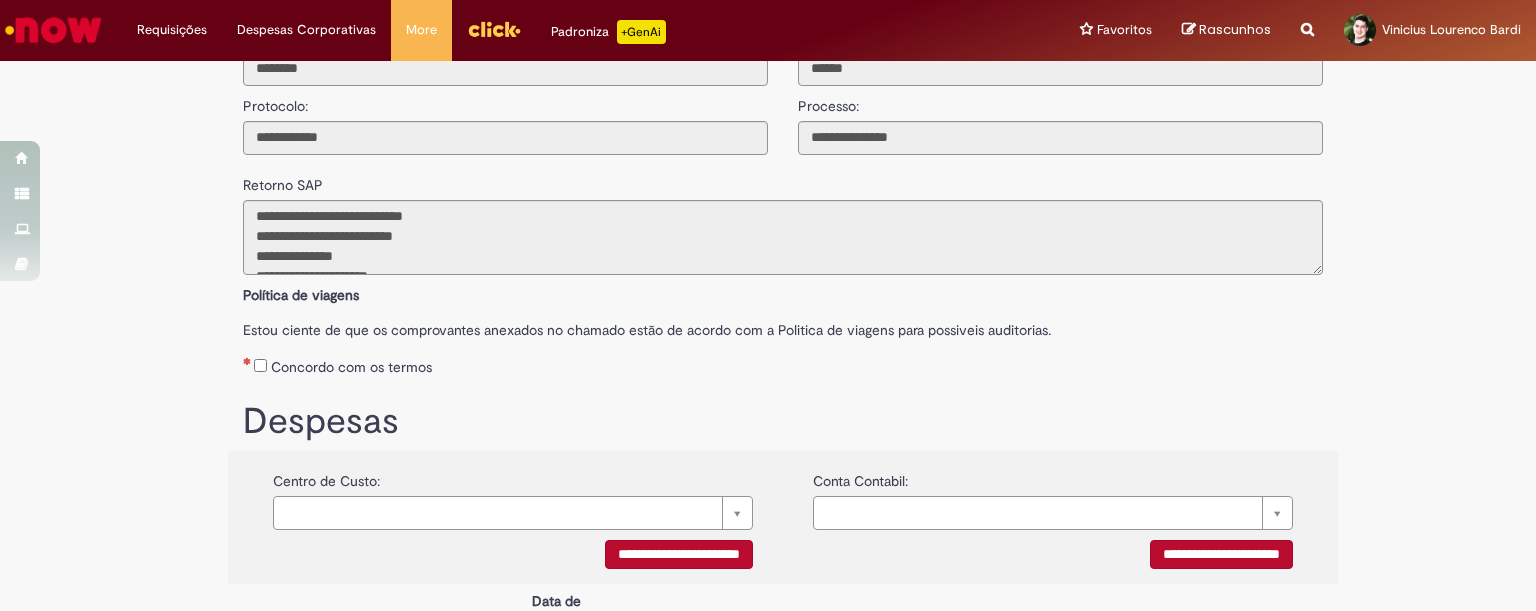 scroll, scrollTop: 0, scrollLeft: 0, axis: both 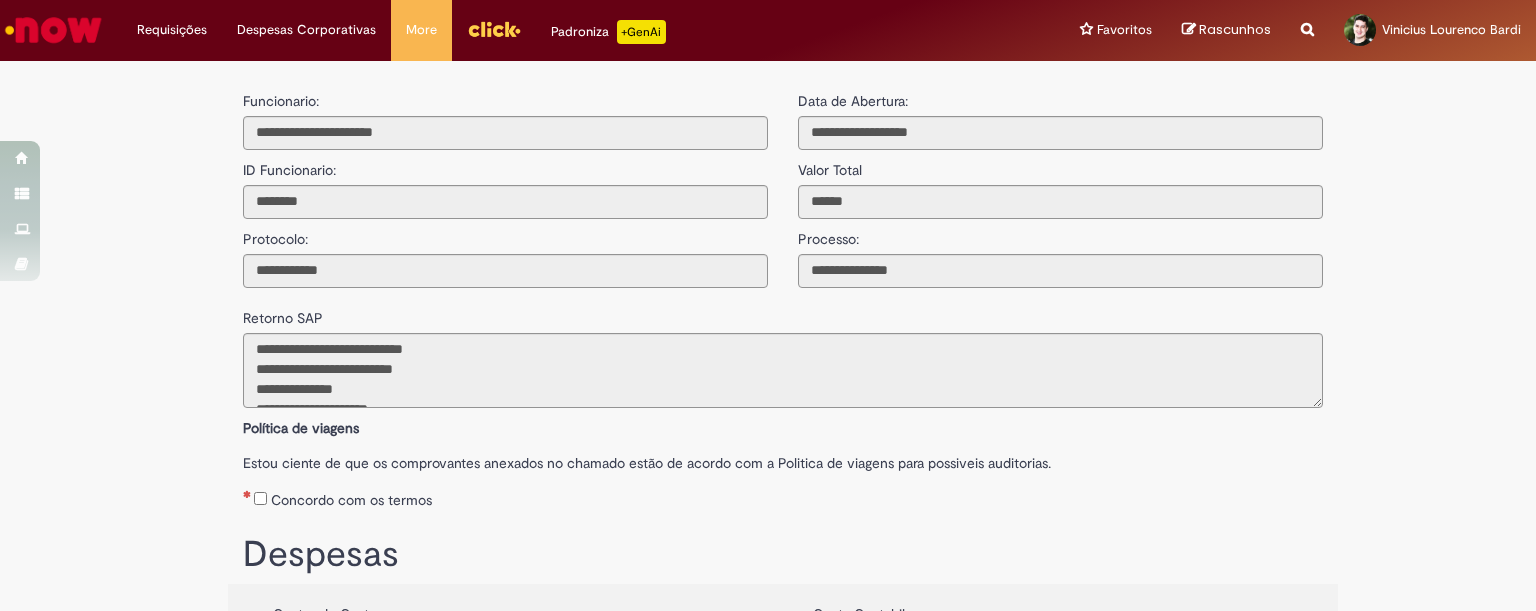 click on "Data de Abertura:" at bounding box center (853, 101) 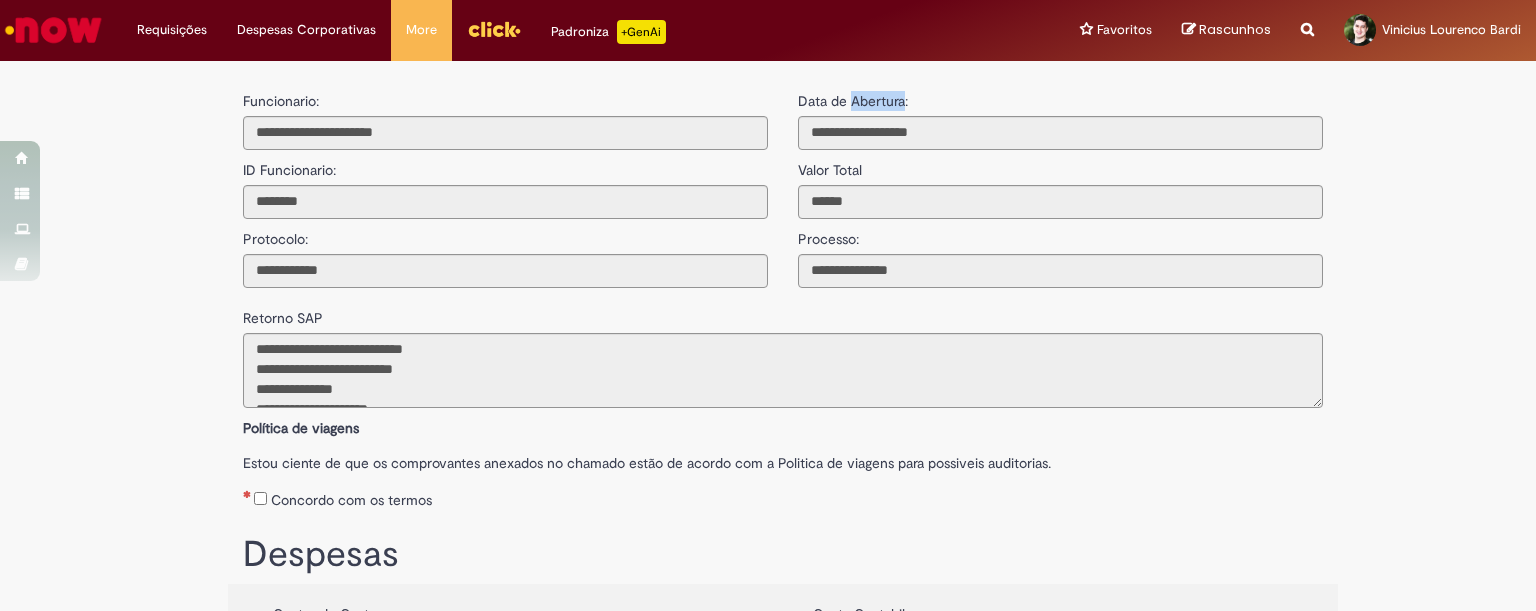 click on "Data de Abertura:" at bounding box center (853, 101) 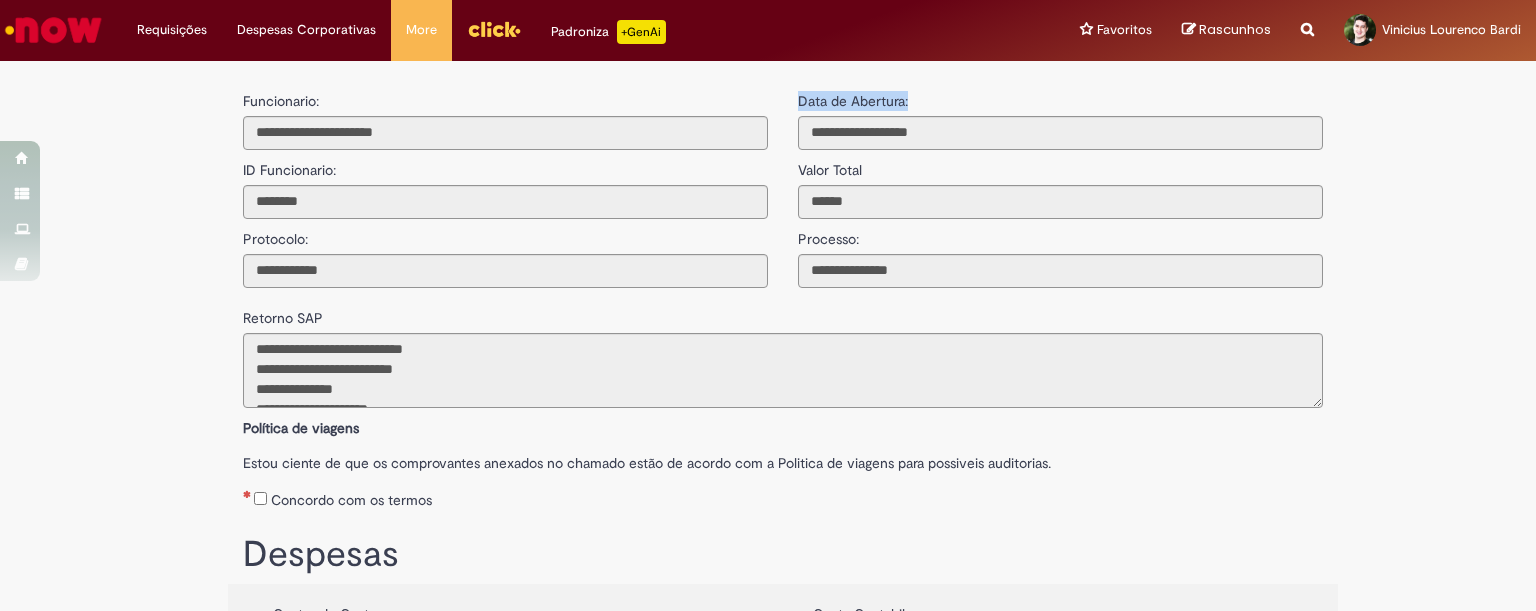 click on "Data de Abertura:" at bounding box center [853, 101] 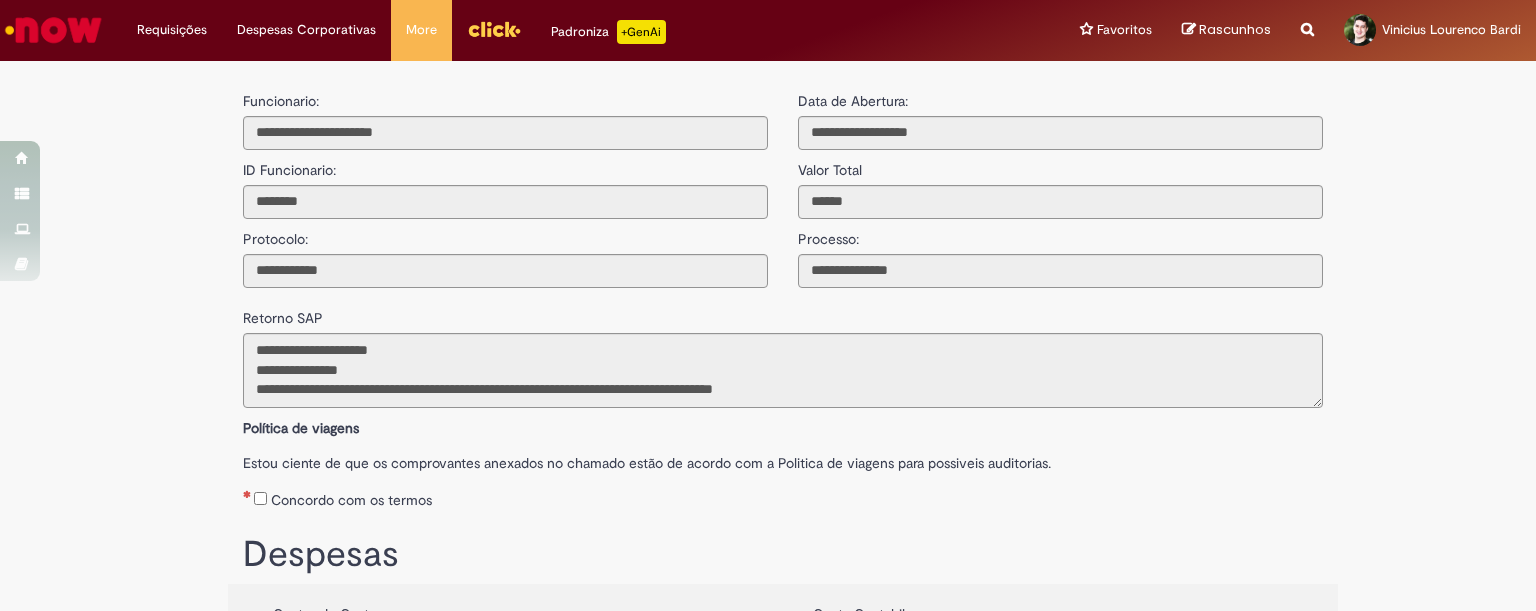 scroll, scrollTop: 0, scrollLeft: 0, axis: both 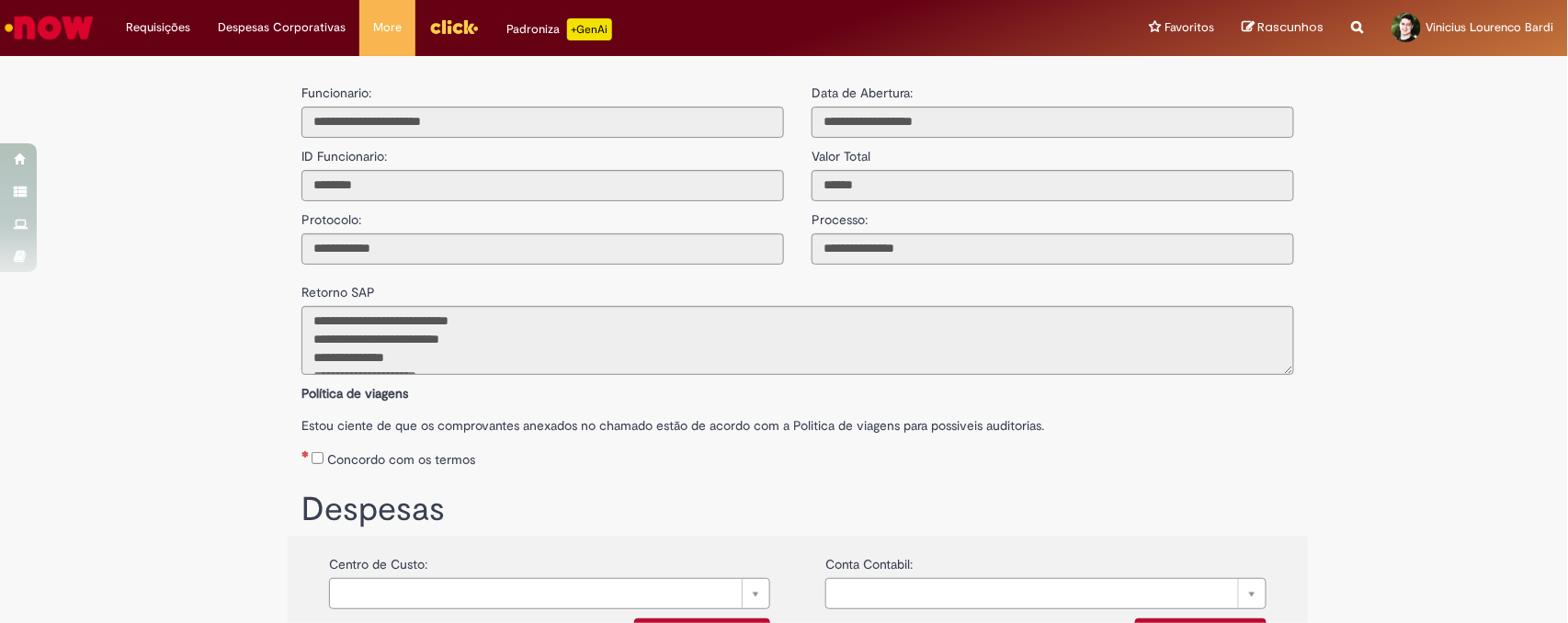 click on "**********" at bounding box center (798, 269) 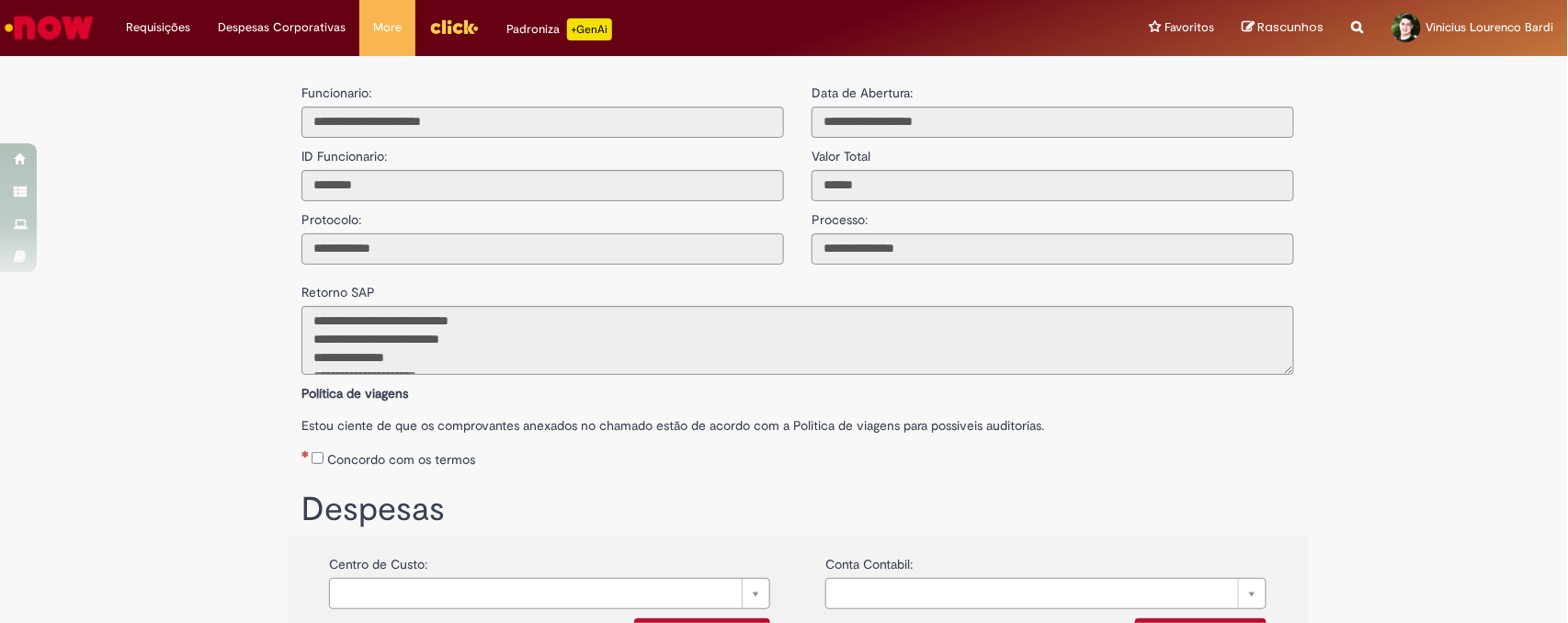 click on "**********" at bounding box center (542, 249) 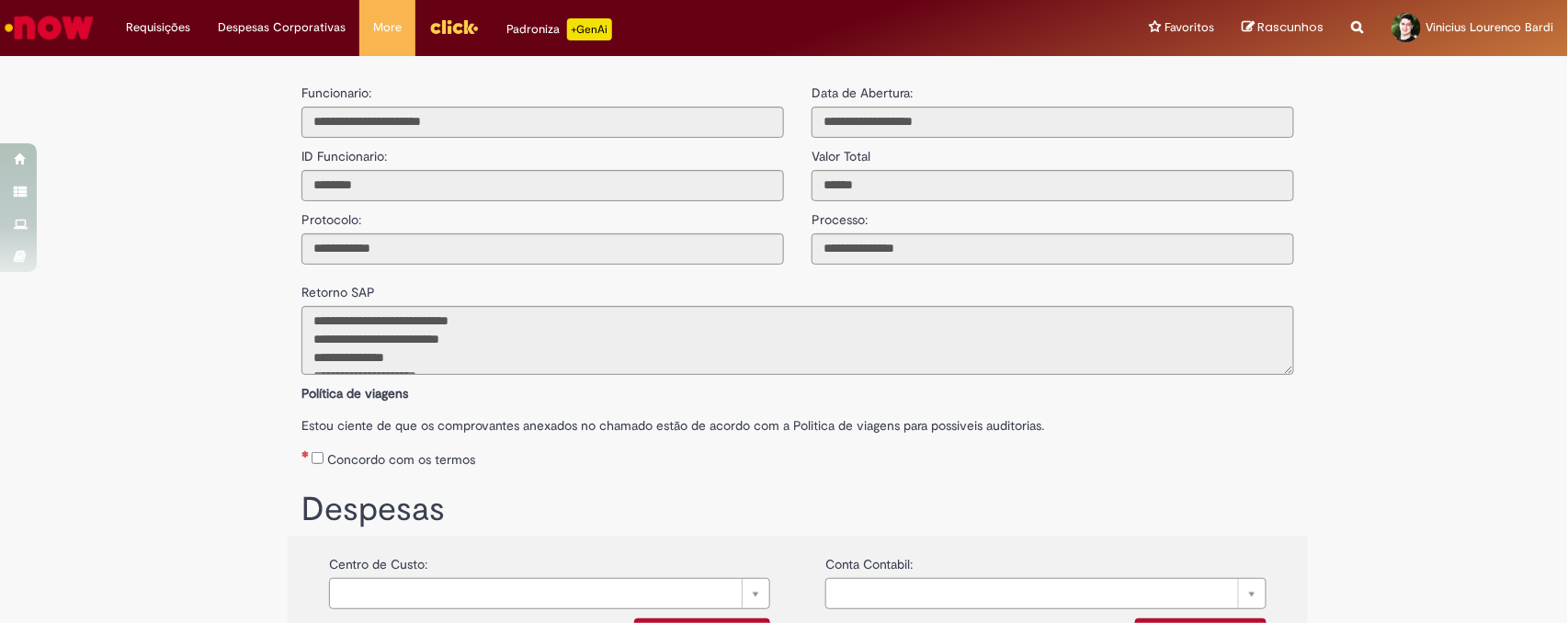 click at bounding box center (1358, 17) 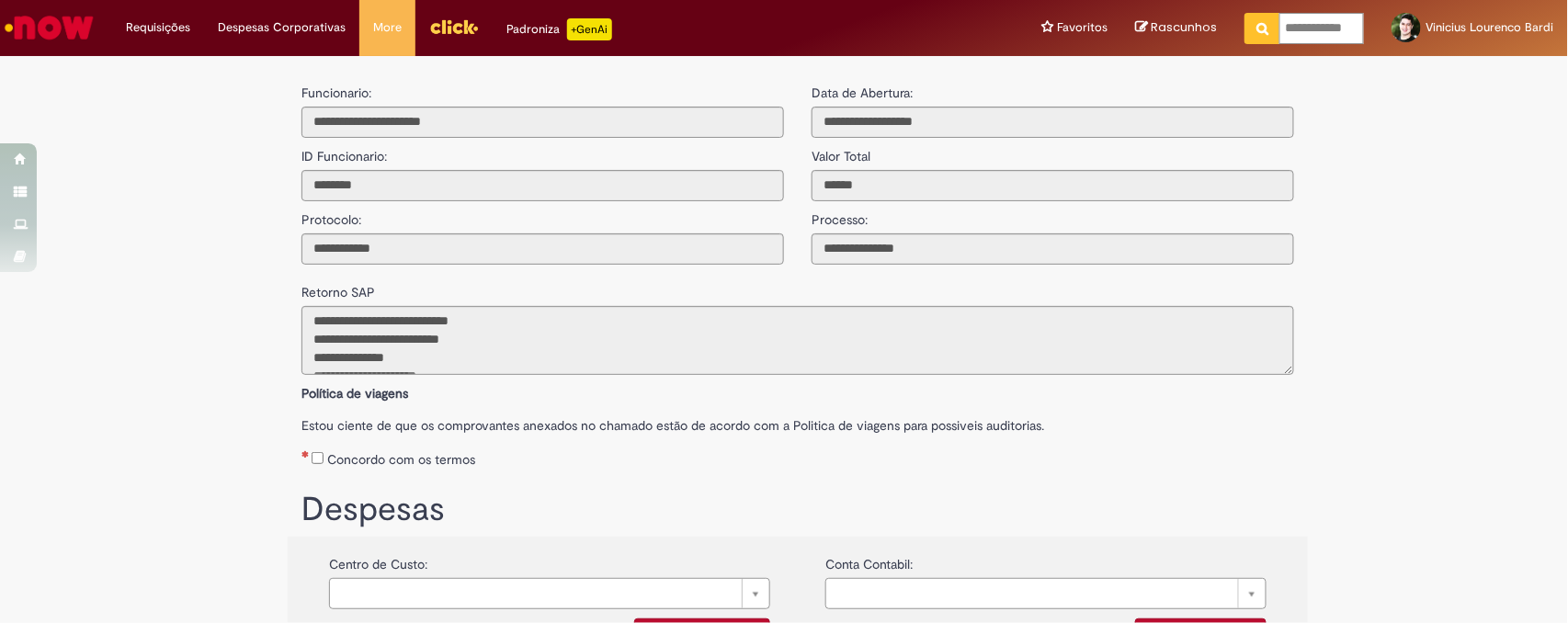 click on "**********" at bounding box center [1322, 28] 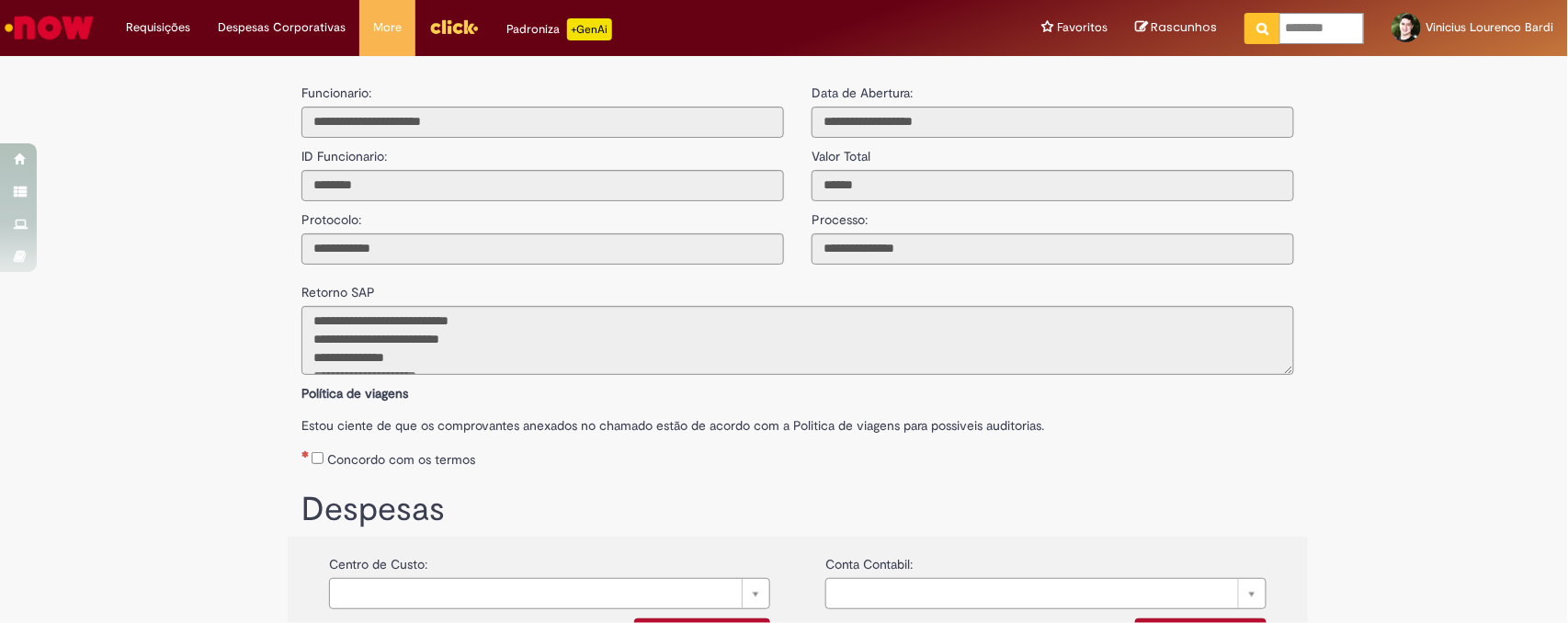 type on "*********" 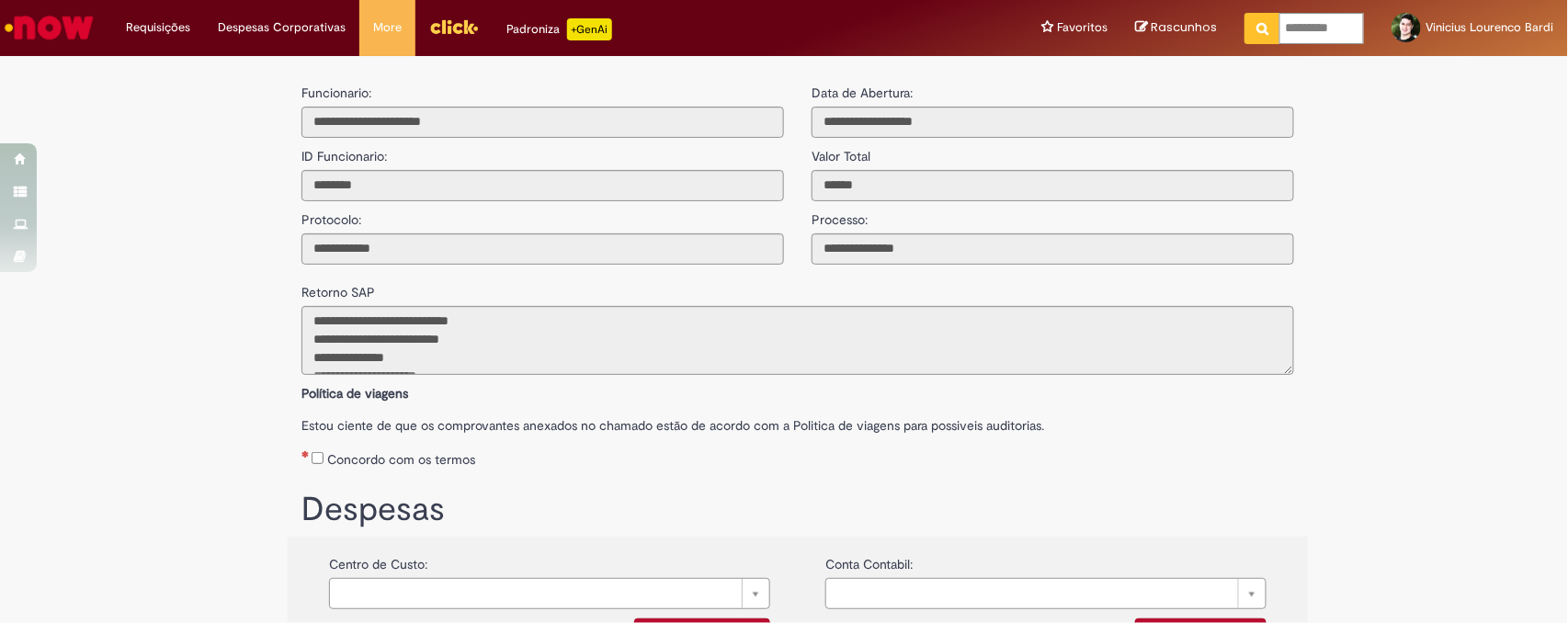 click at bounding box center [1262, 28] 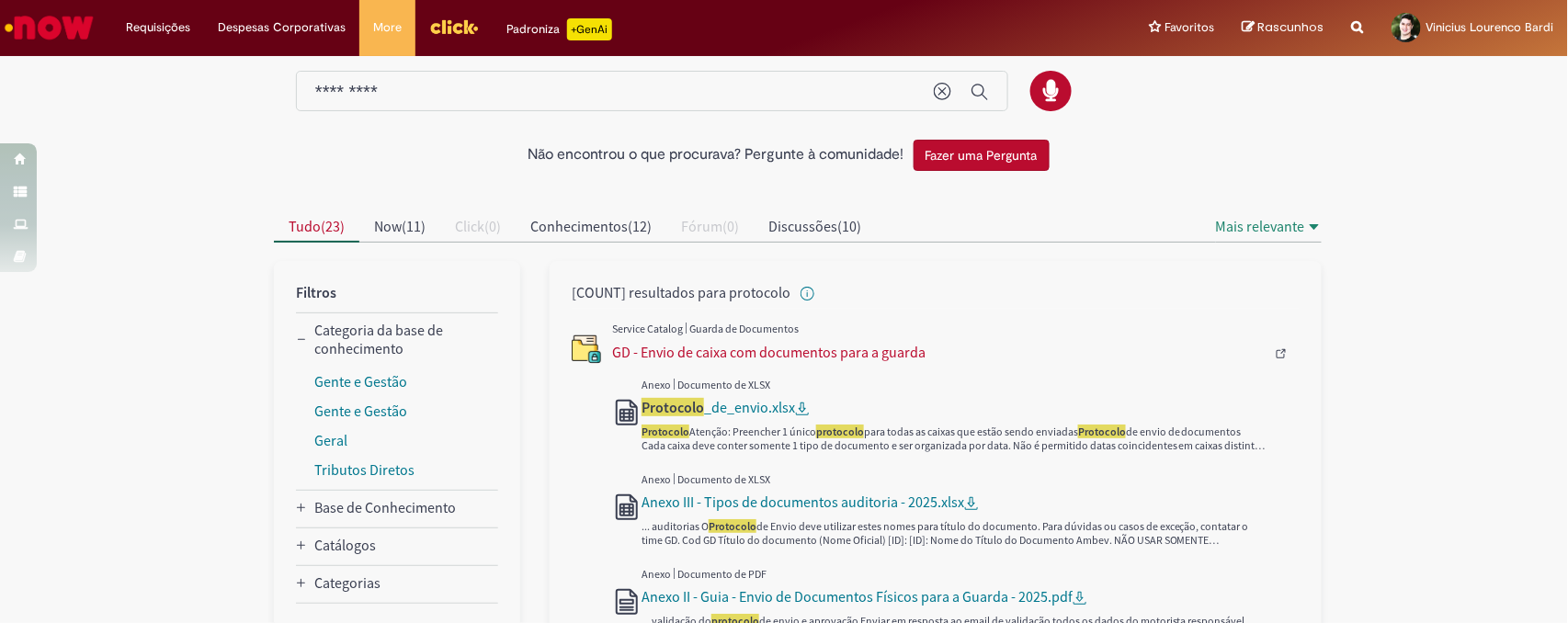 scroll, scrollTop: 0, scrollLeft: 0, axis: both 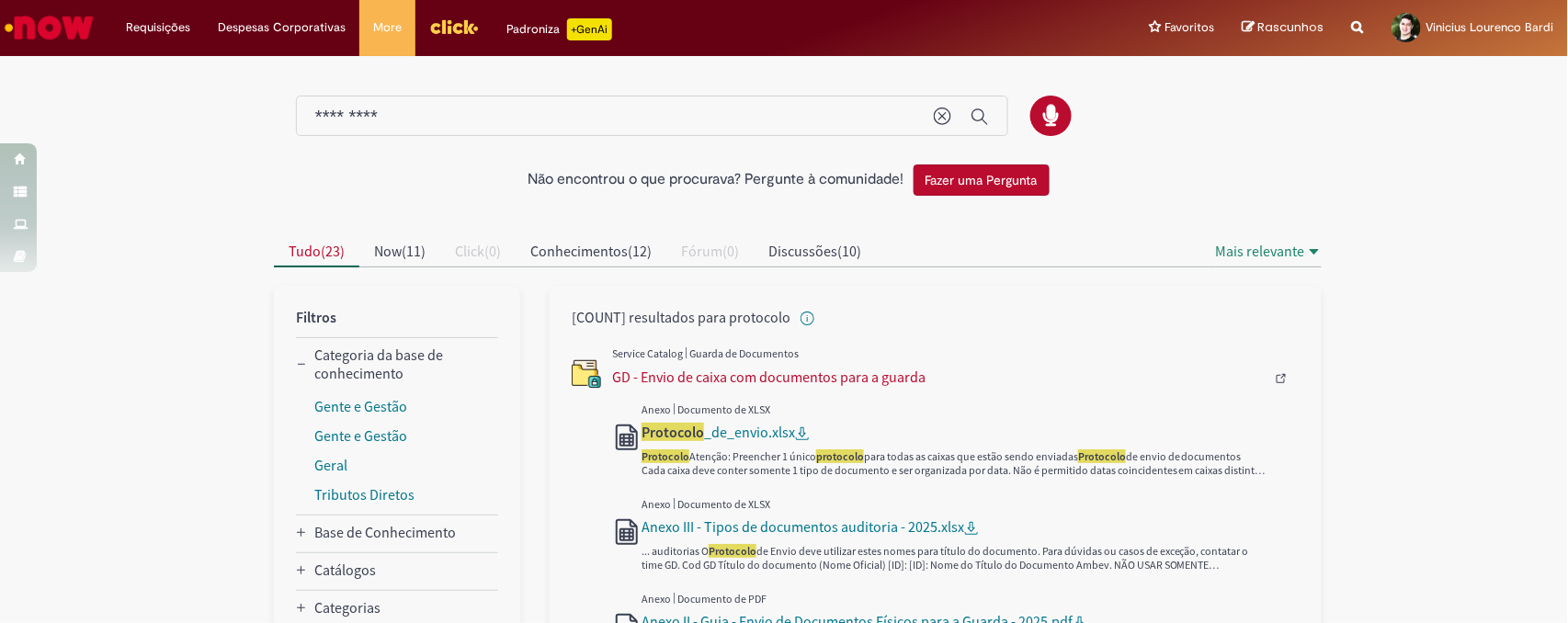 click on "*********" at bounding box center [615, 117] 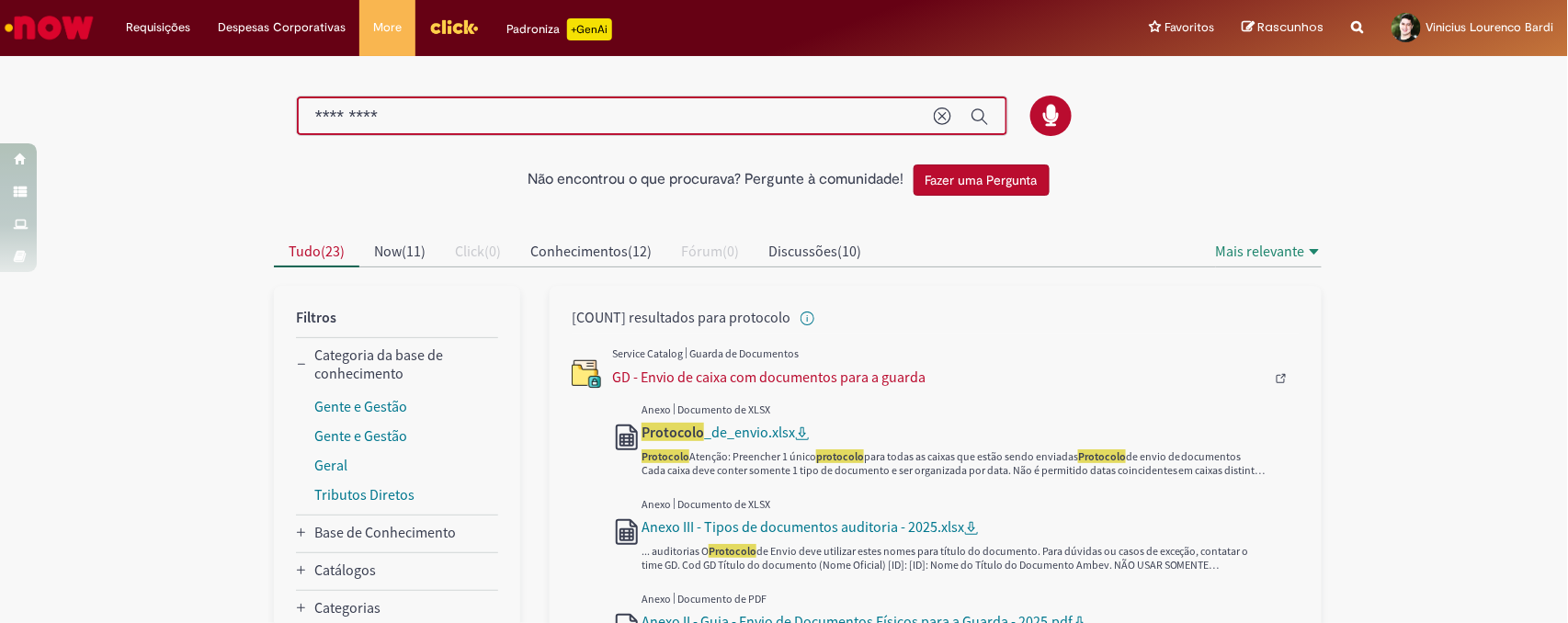 click on "*********" at bounding box center (615, 117) 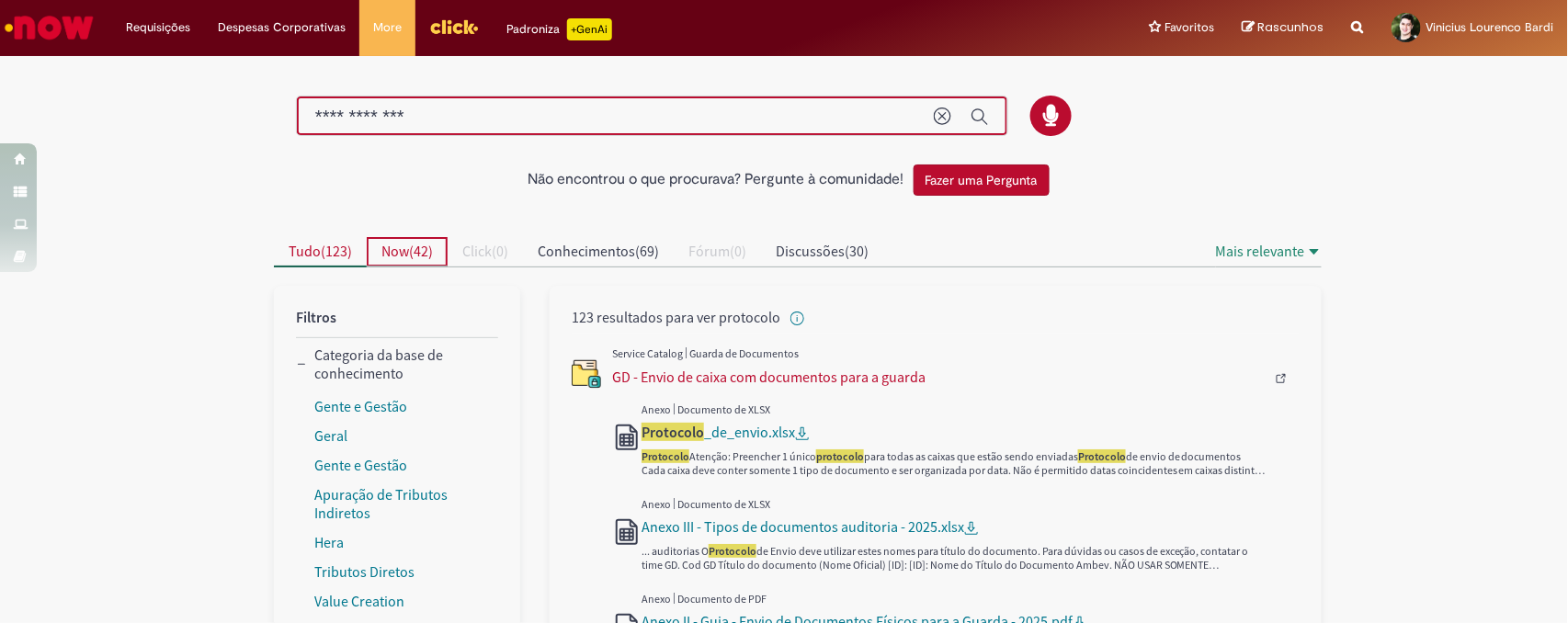 click on "42" at bounding box center (421, 251) 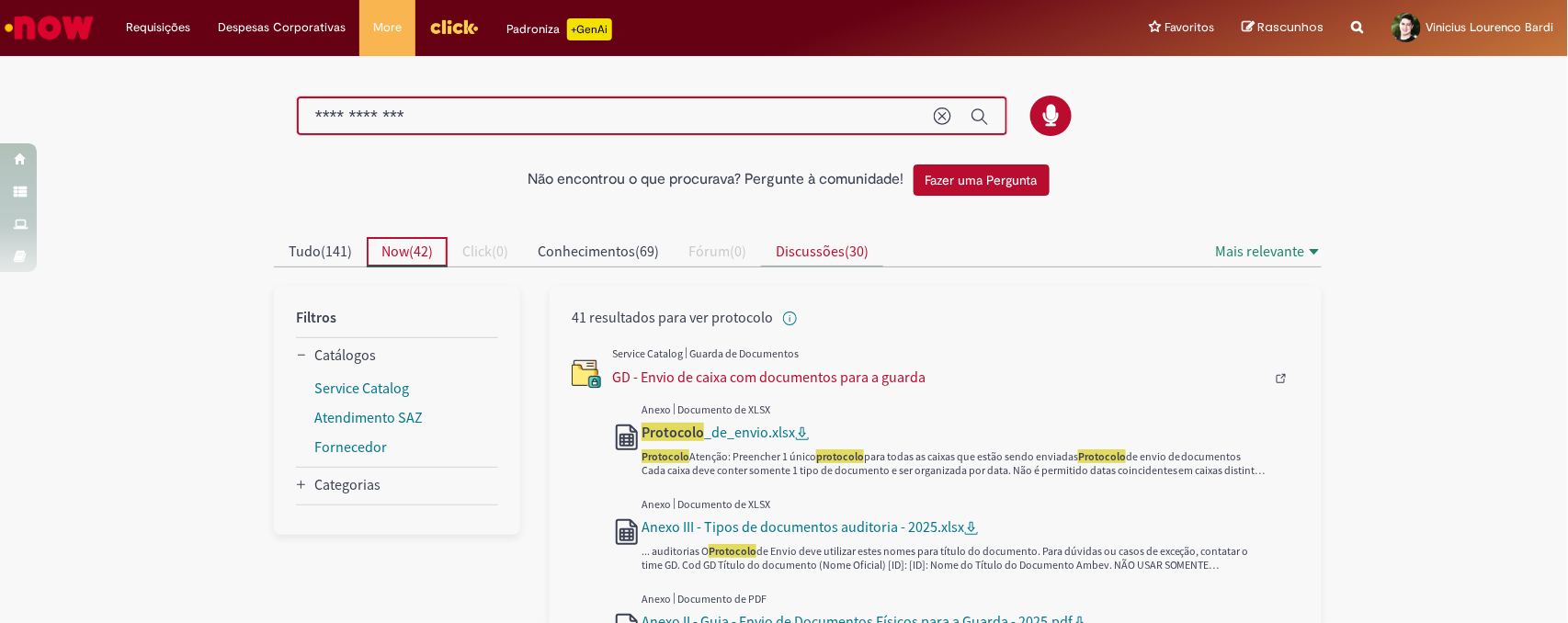 click on "Discussões" at bounding box center [810, 251] 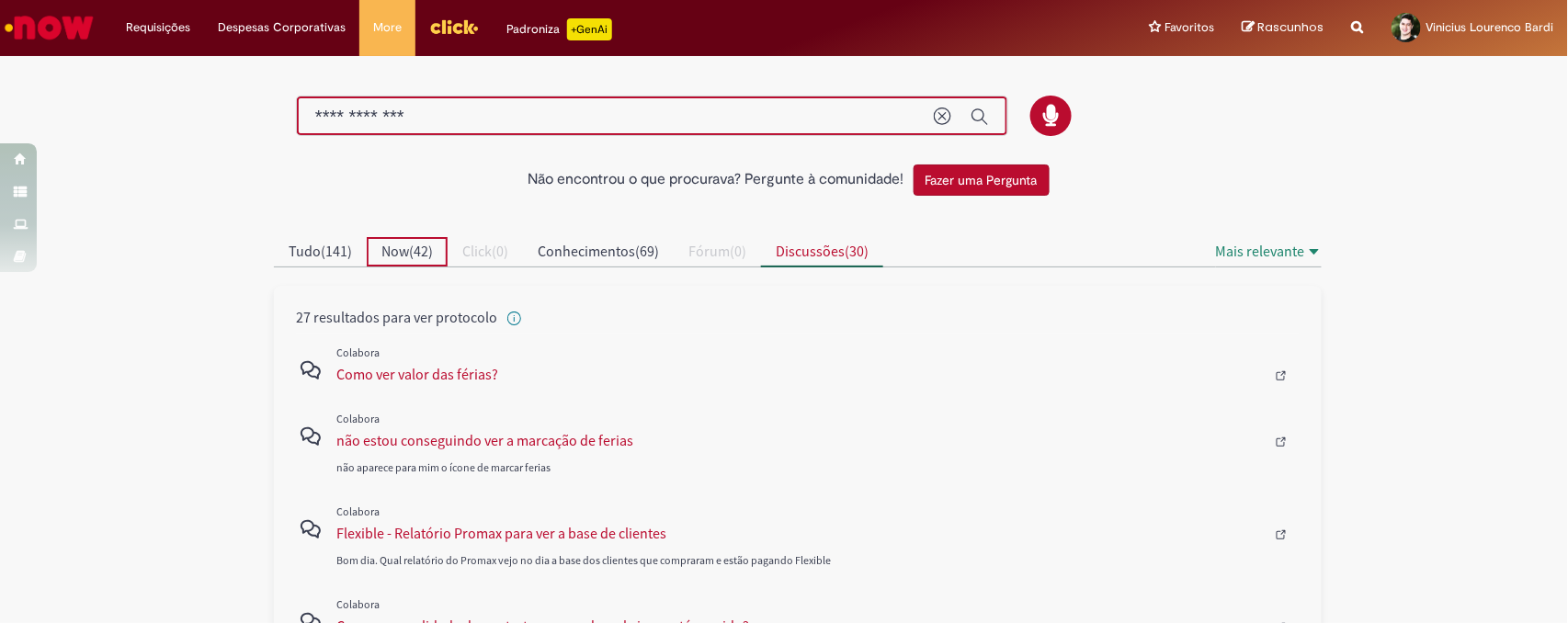 scroll, scrollTop: 135, scrollLeft: 0, axis: vertical 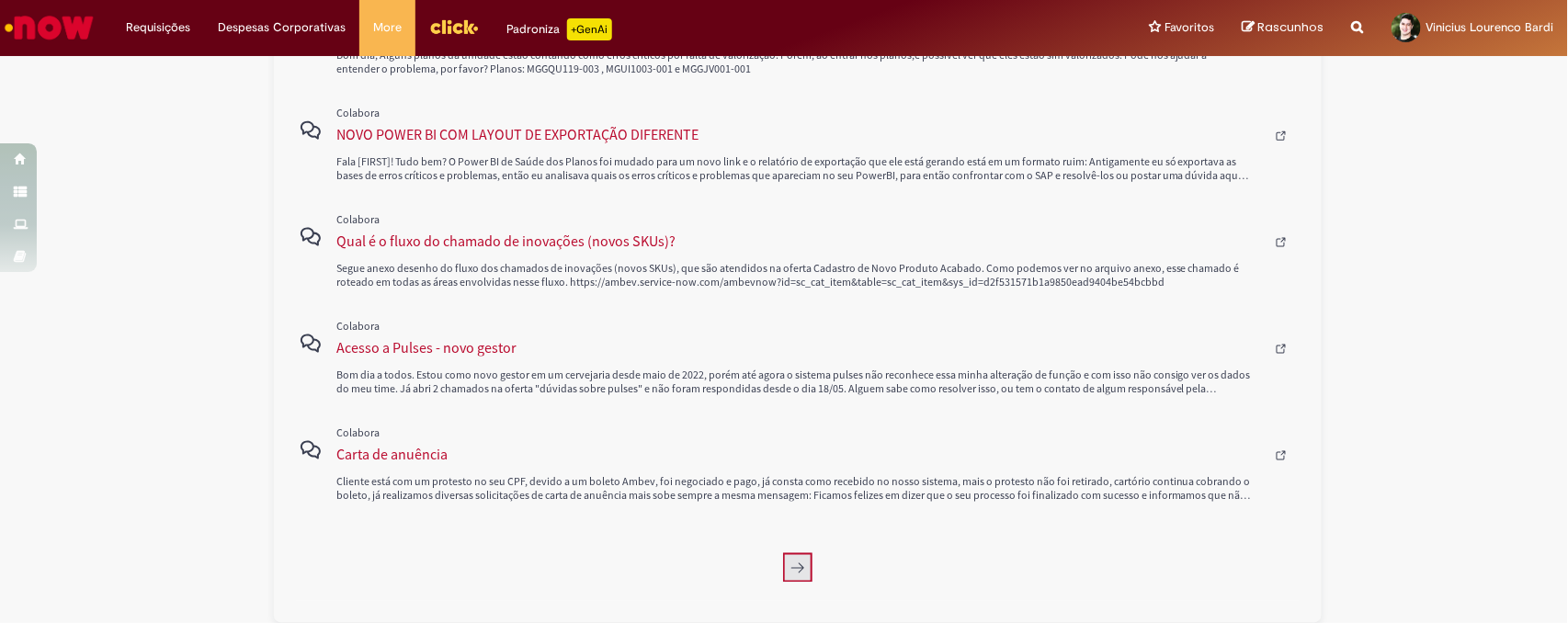 click 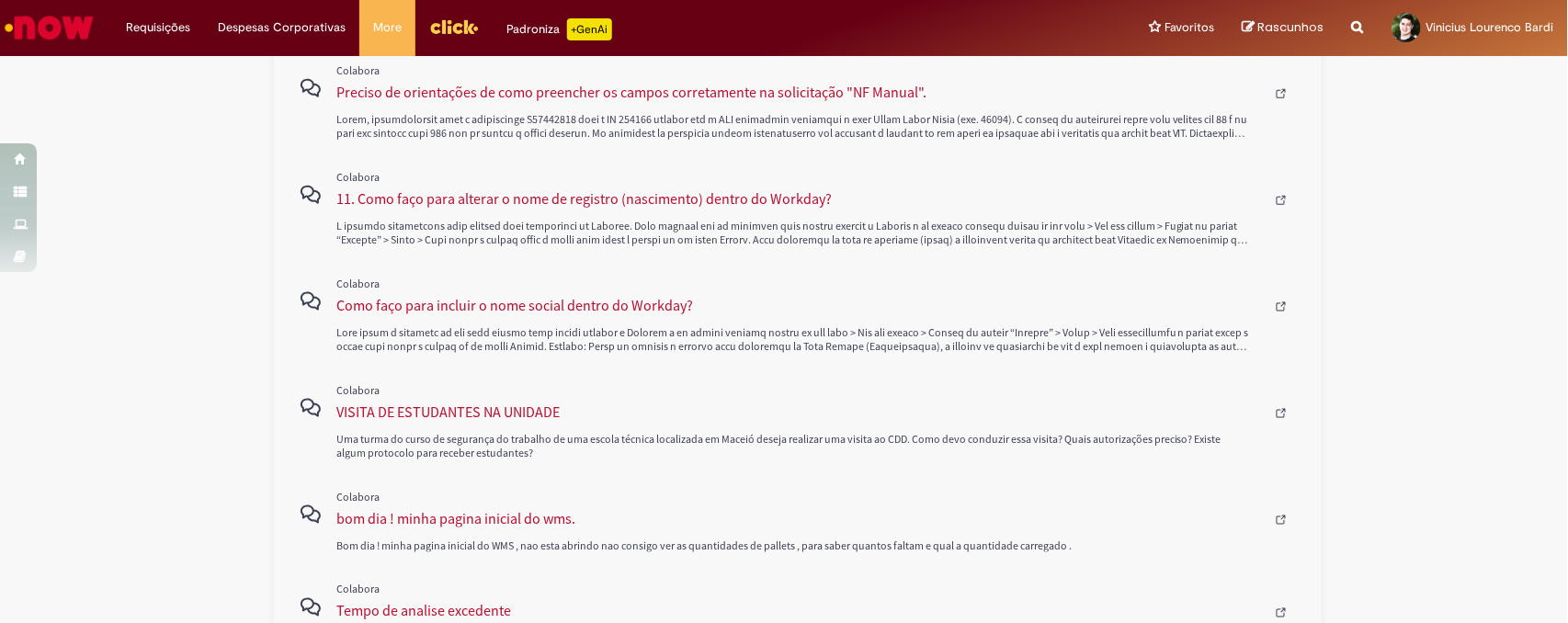 scroll, scrollTop: 933, scrollLeft: 0, axis: vertical 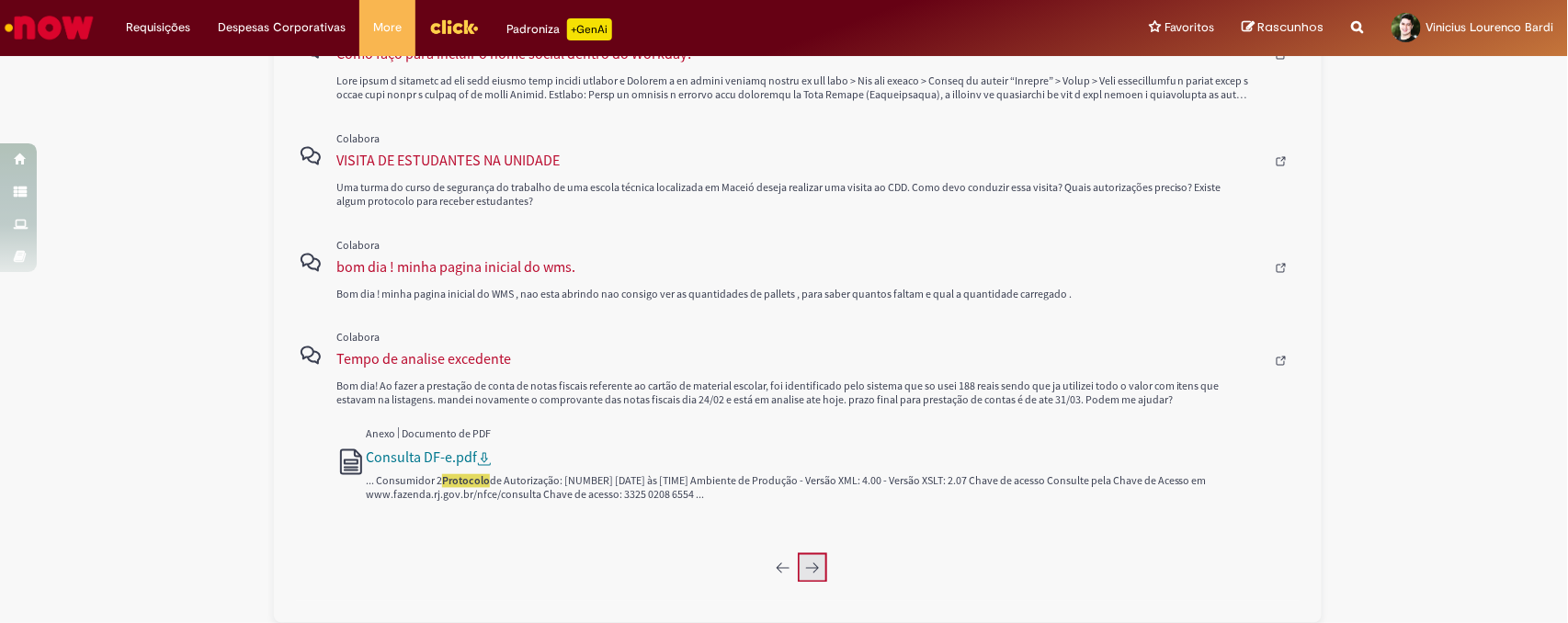 click 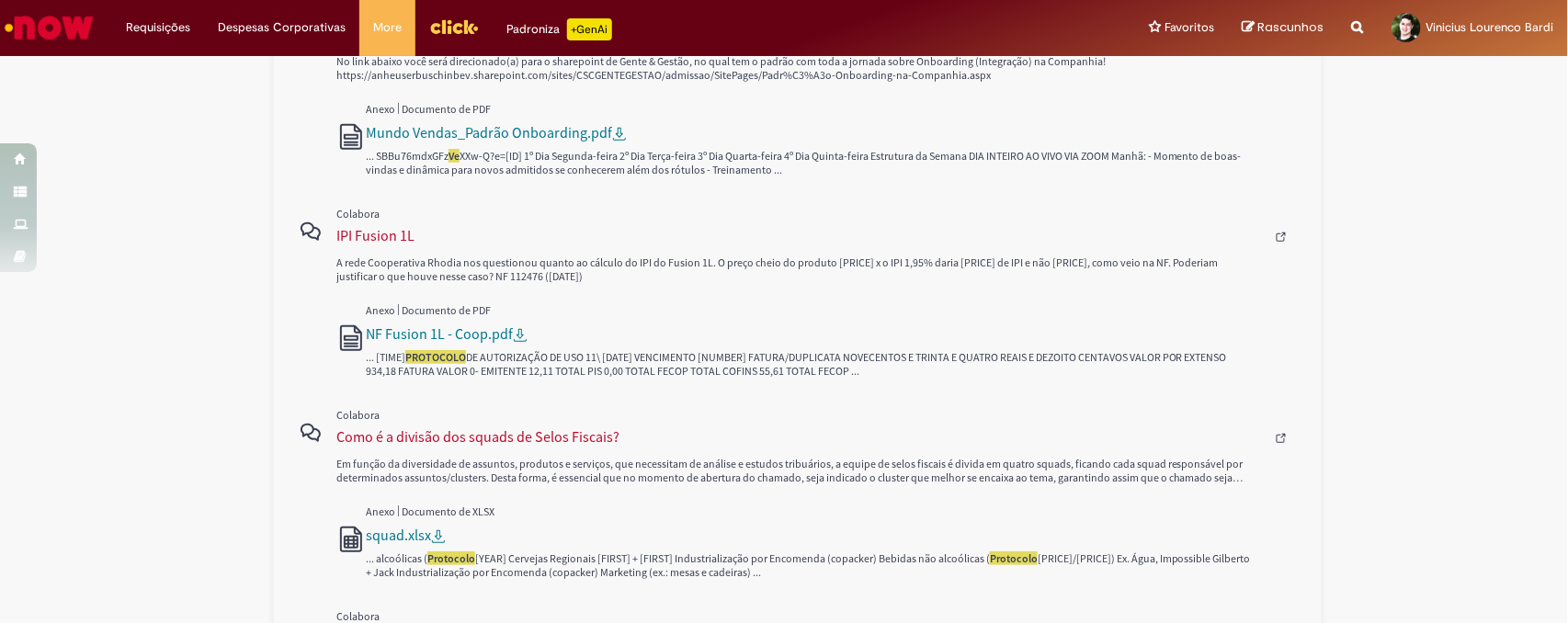 scroll, scrollTop: 0, scrollLeft: 0, axis: both 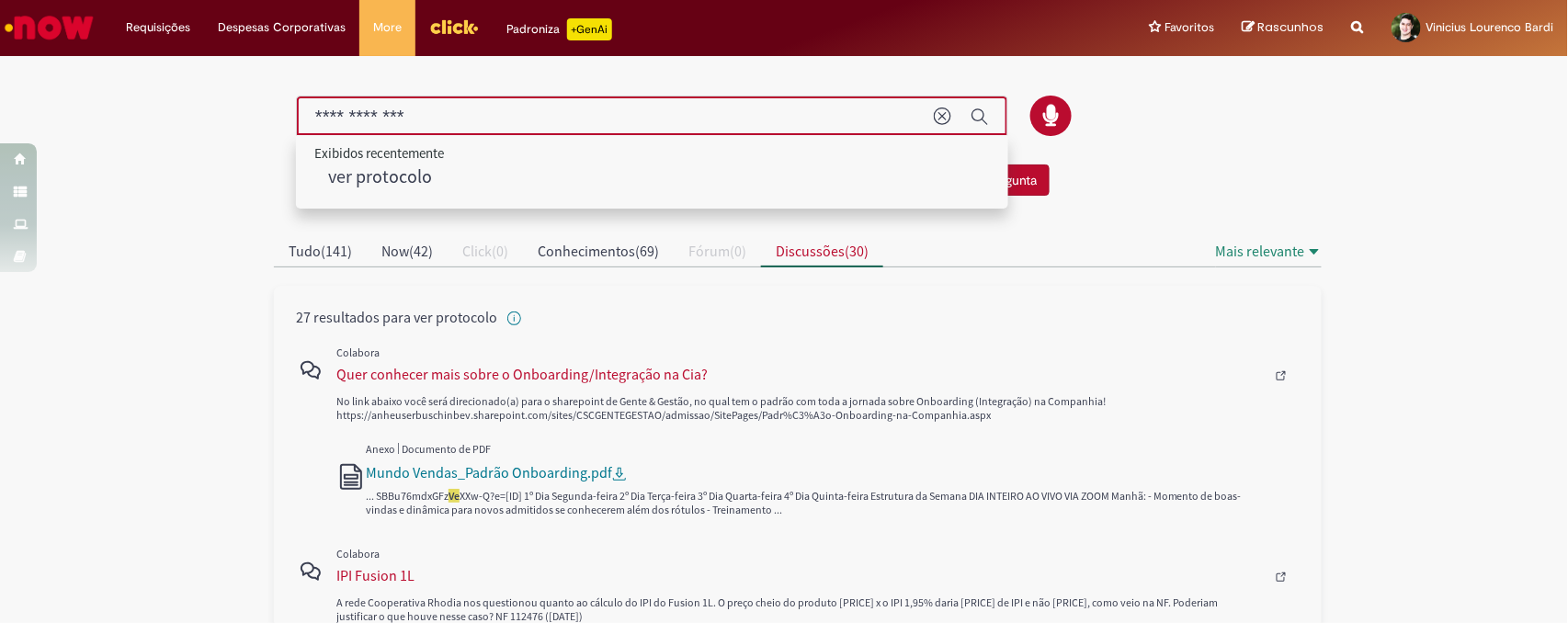 click on "**********" at bounding box center (615, 117) 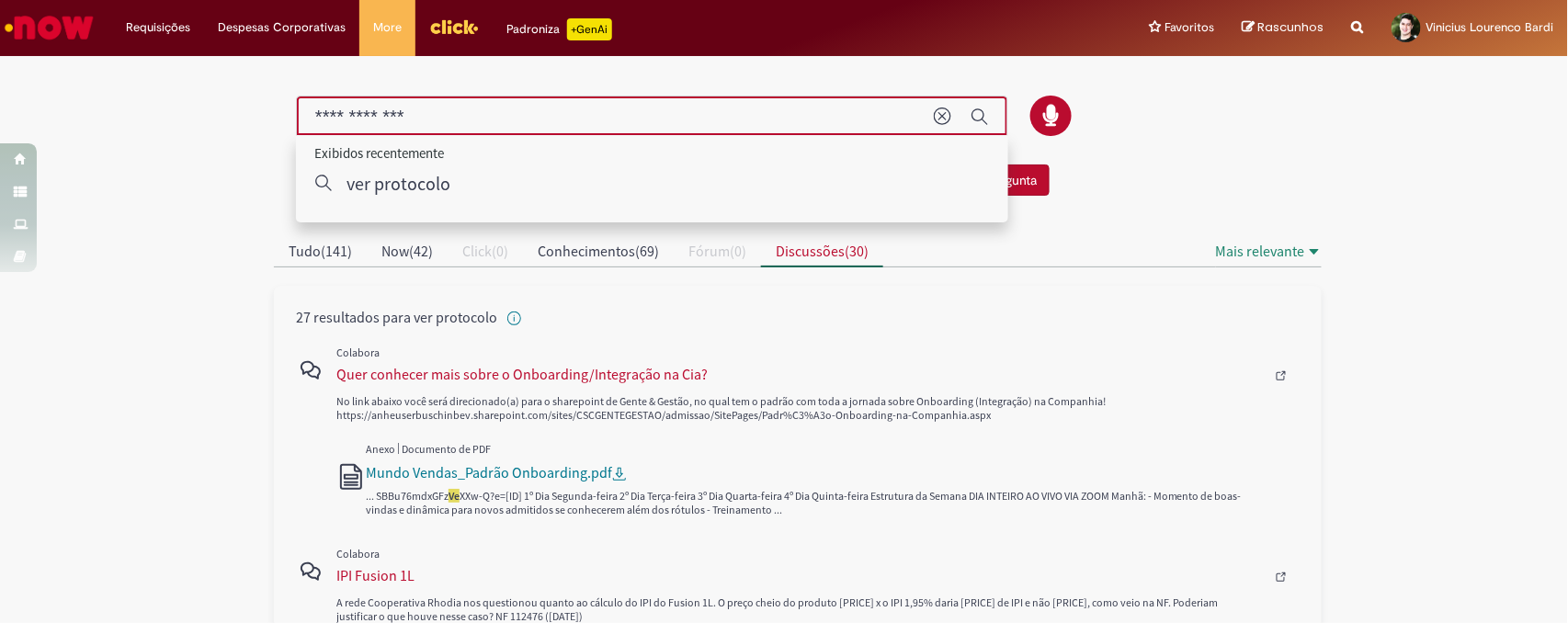 click on "**********" at bounding box center (615, 117) 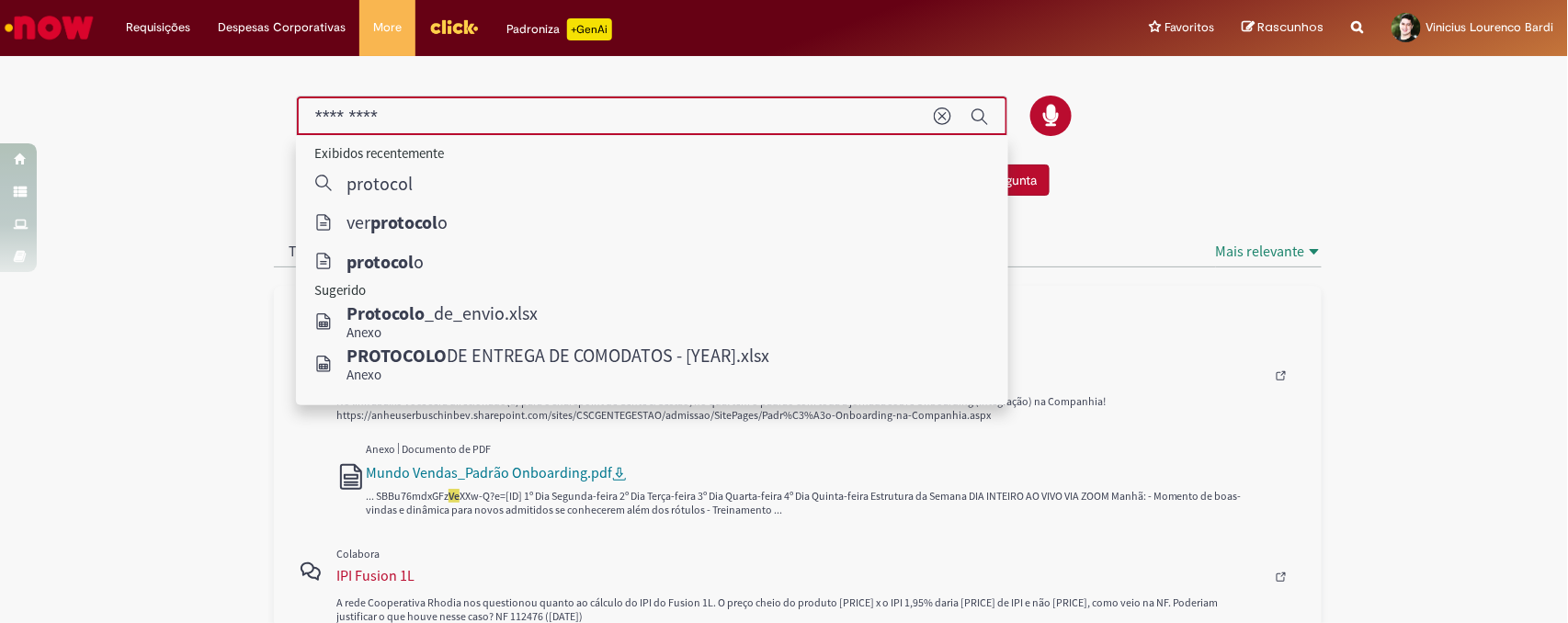 type on "*********" 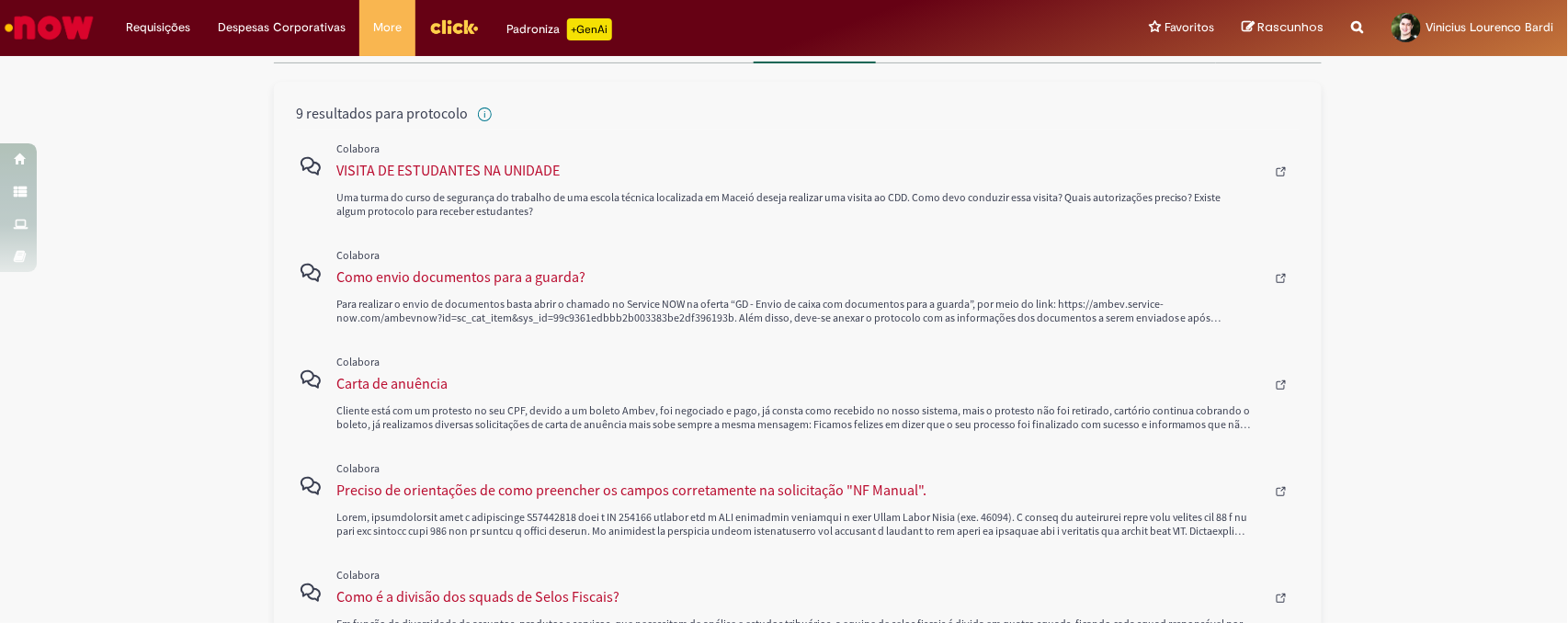 scroll, scrollTop: 0, scrollLeft: 0, axis: both 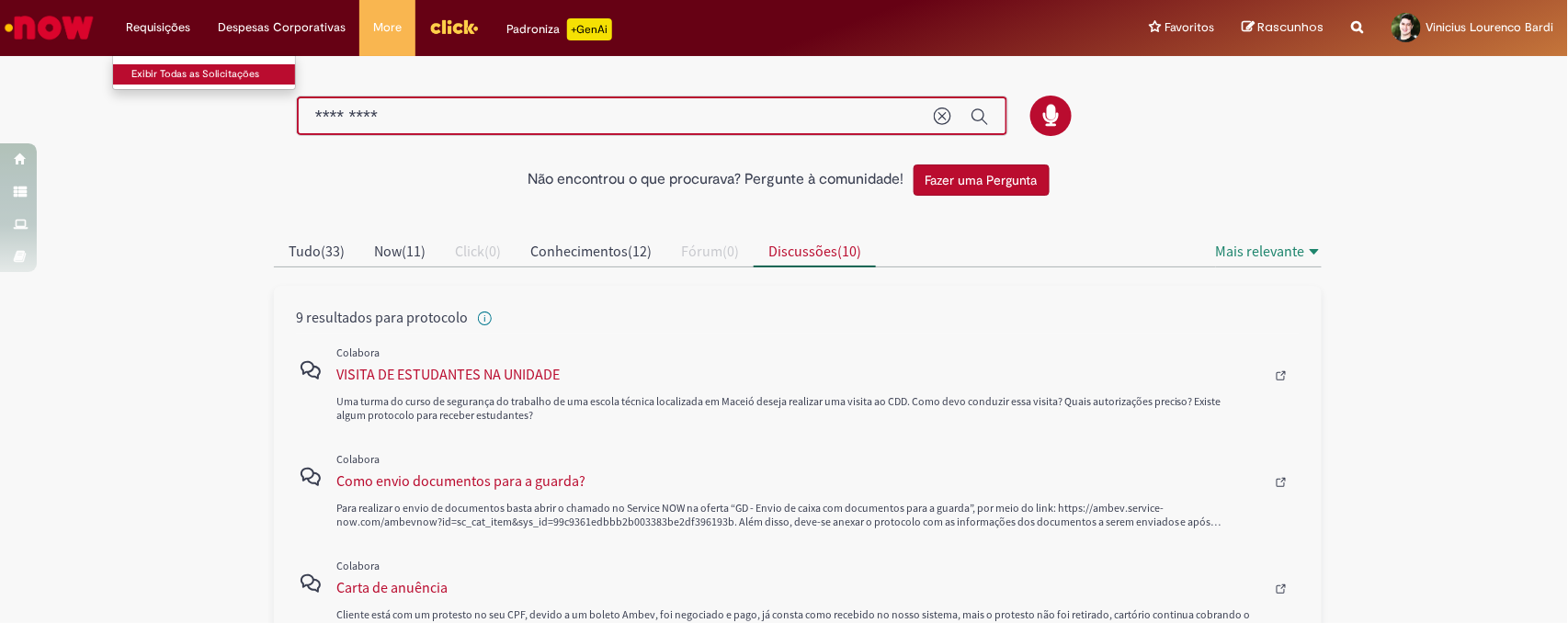 click on "Exibir Todas as Solicitações" at bounding box center [214, 74] 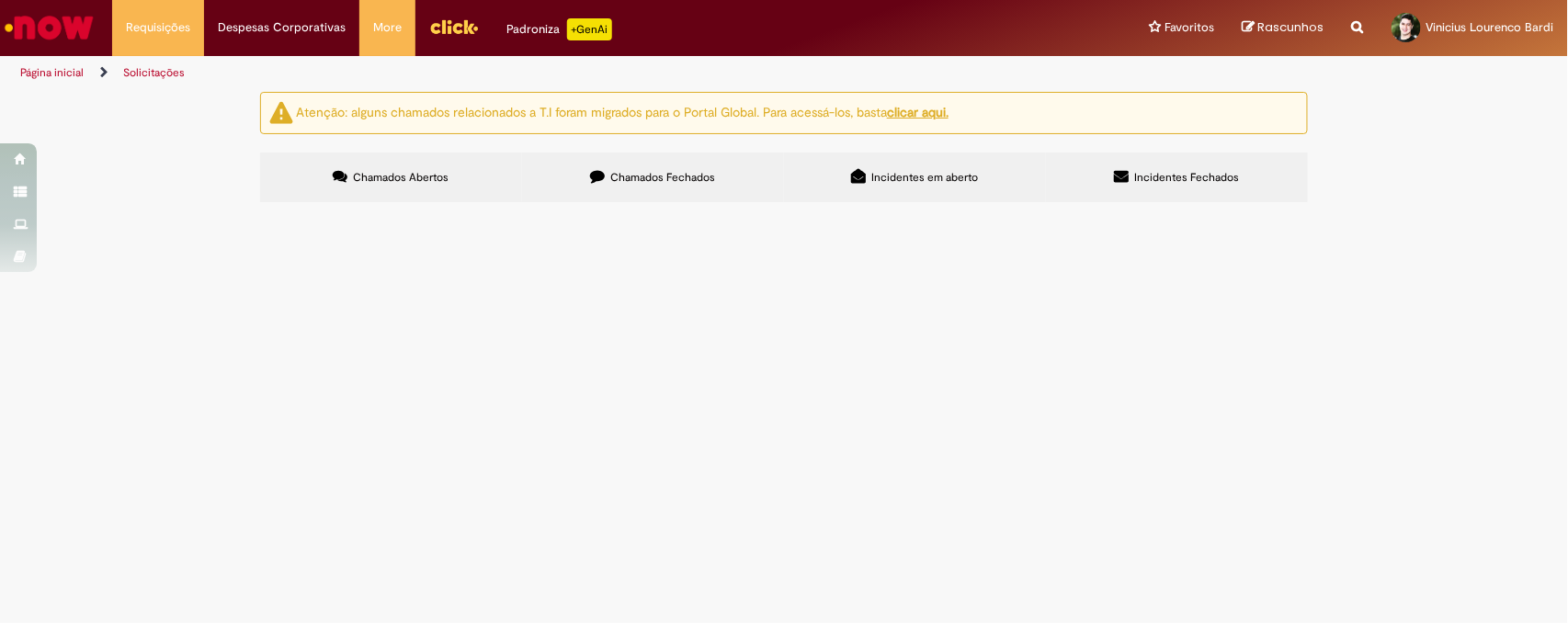 click on "Chamados Fechados" at bounding box center (653, 177) 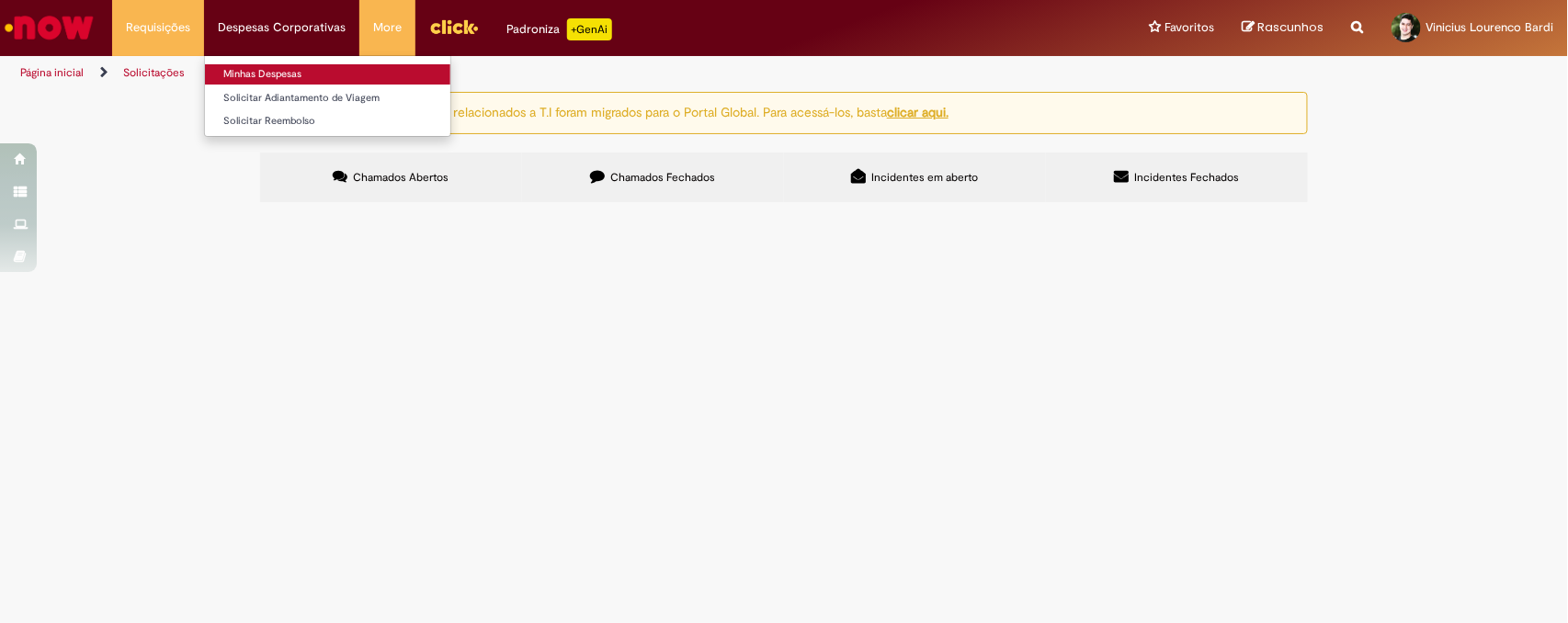 click on "Minhas Despesas" at bounding box center (327, 74) 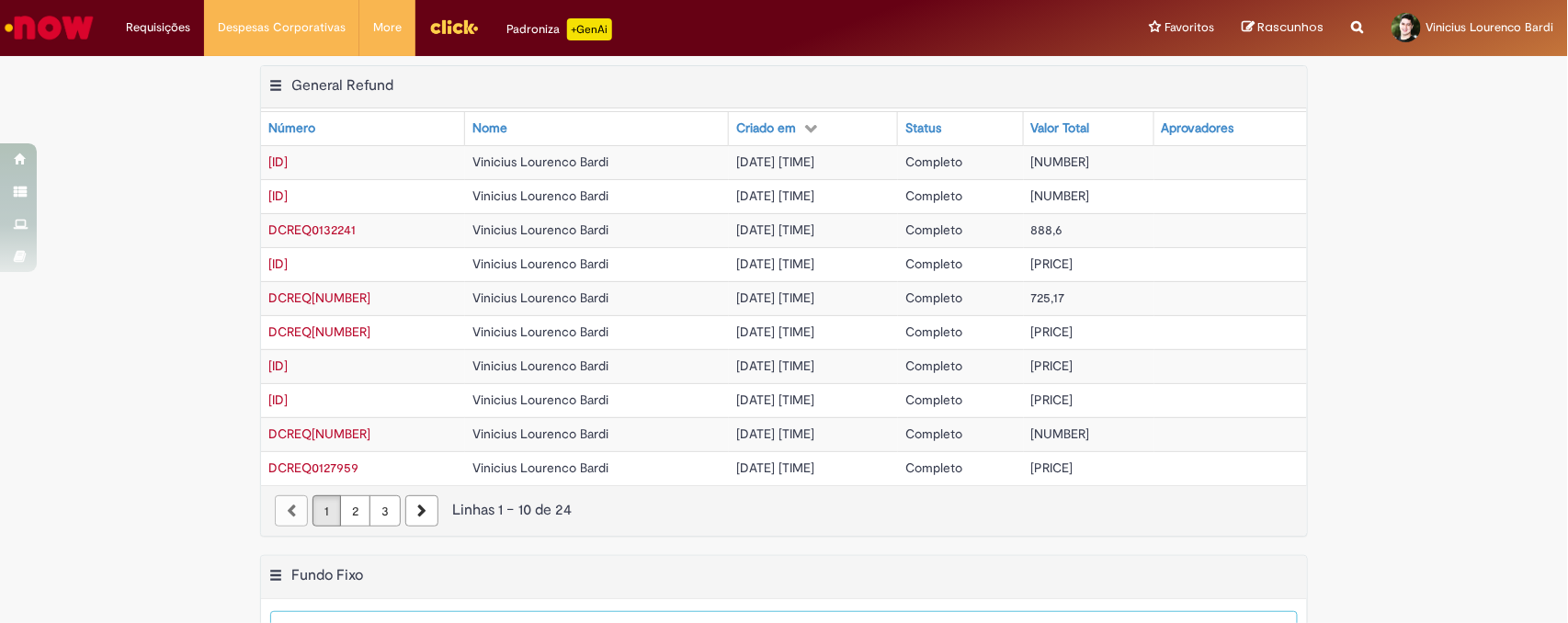click on "[ID]" at bounding box center (278, 162) 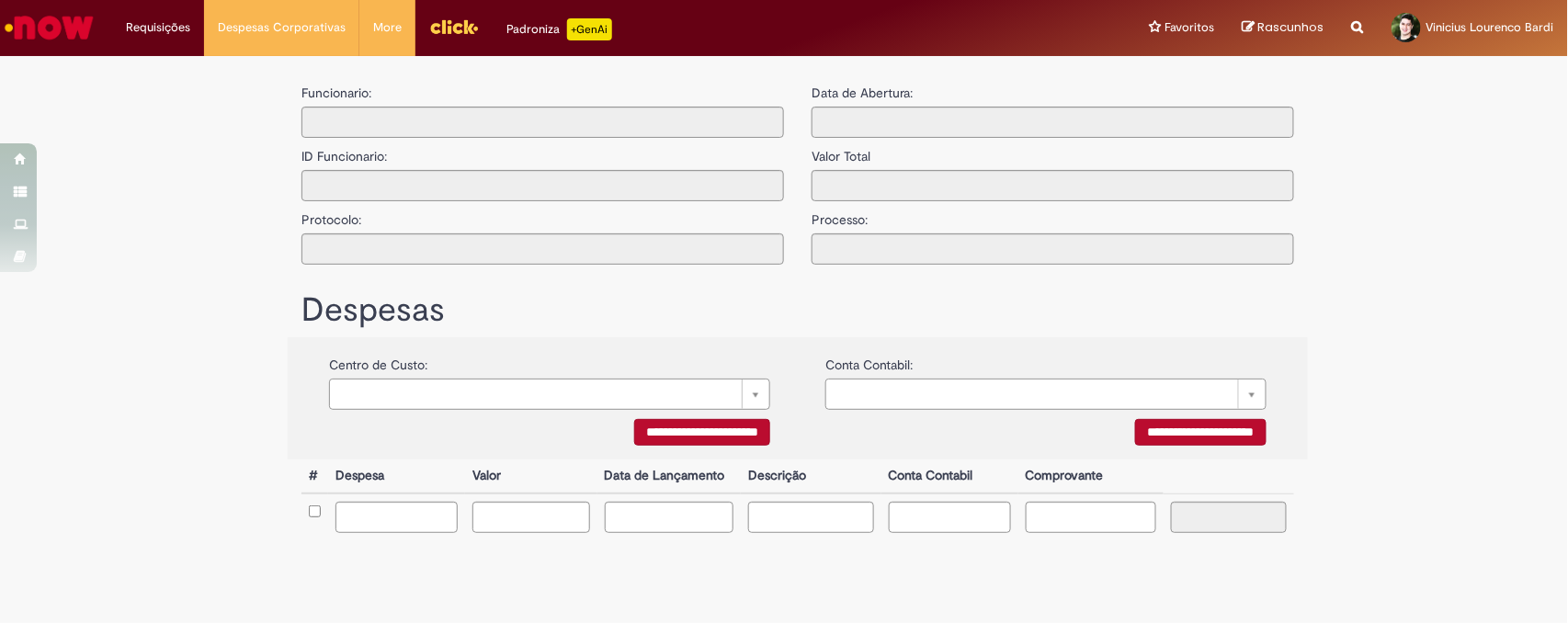 type on "**********" 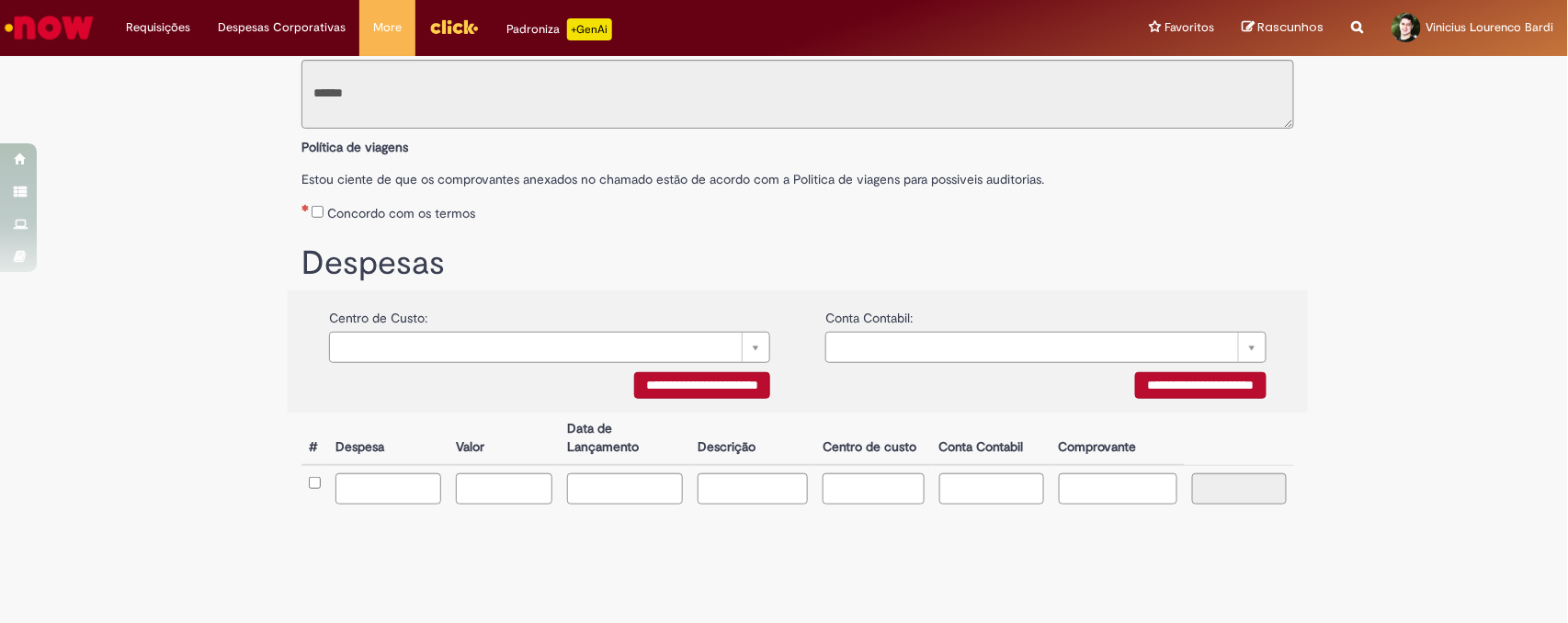 scroll, scrollTop: 0, scrollLeft: 0, axis: both 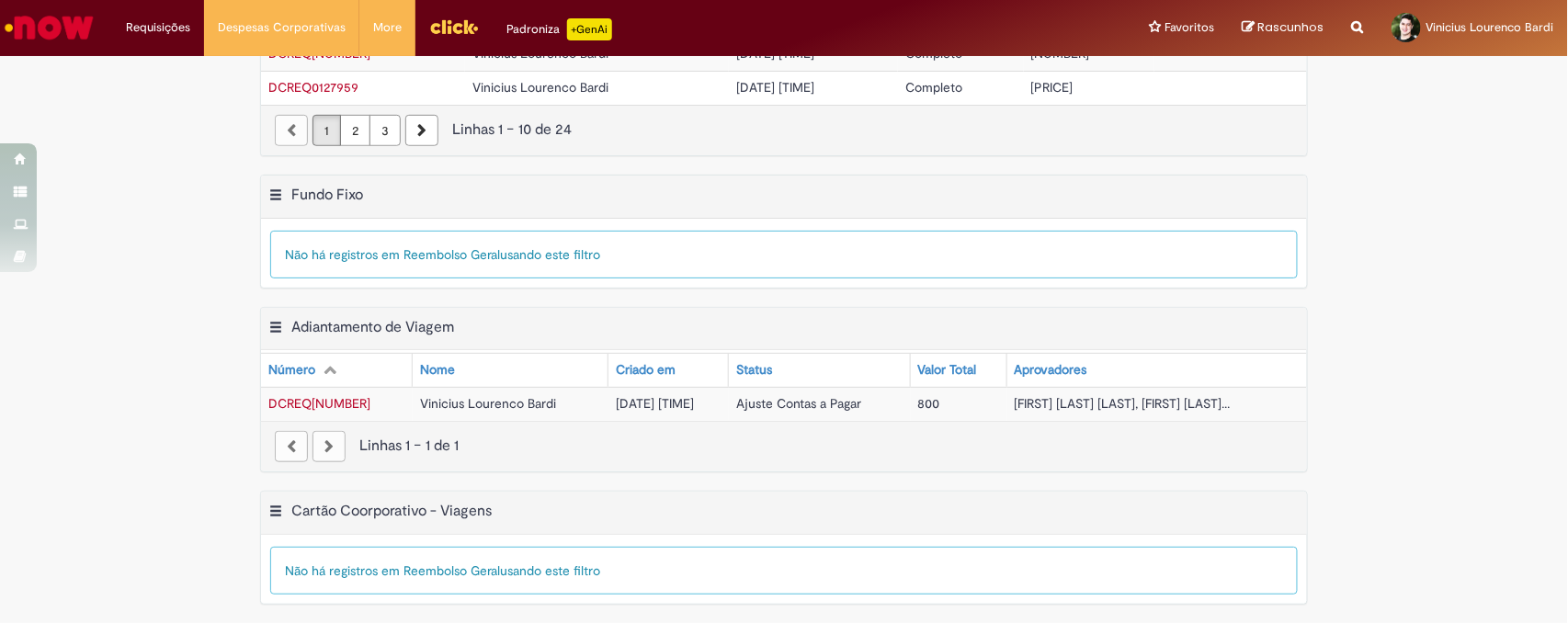 click on "DCREQ[NUMBER]" at bounding box center [319, 403] 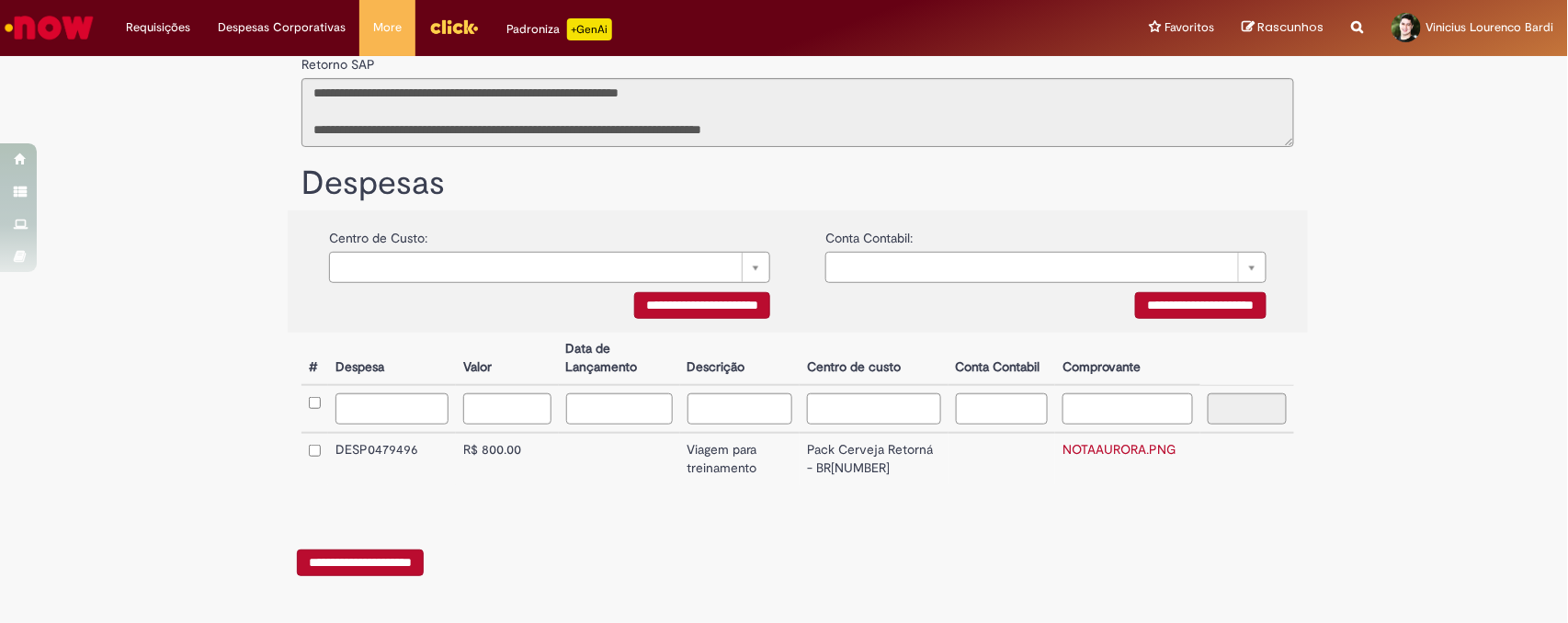 scroll, scrollTop: 0, scrollLeft: 0, axis: both 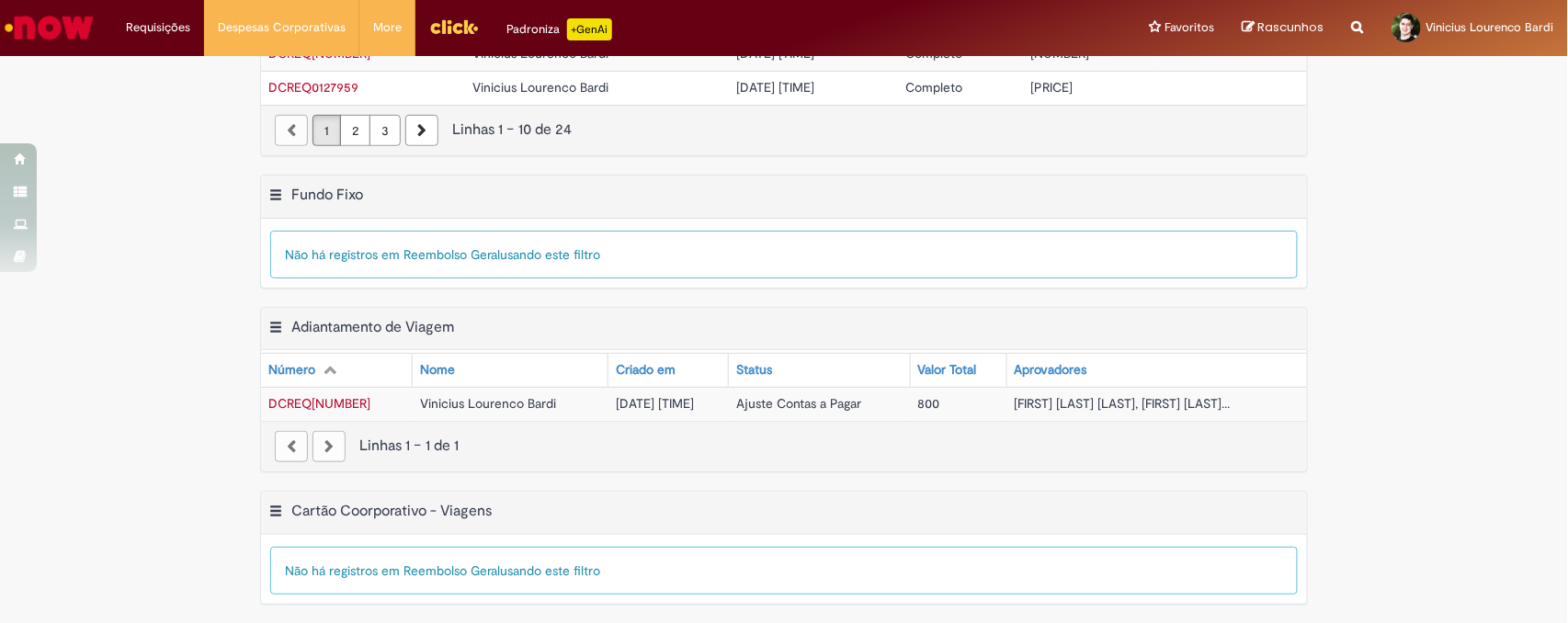 click on "Não há registros em Reembolso Geral  usando este filtro" at bounding box center (784, 255) 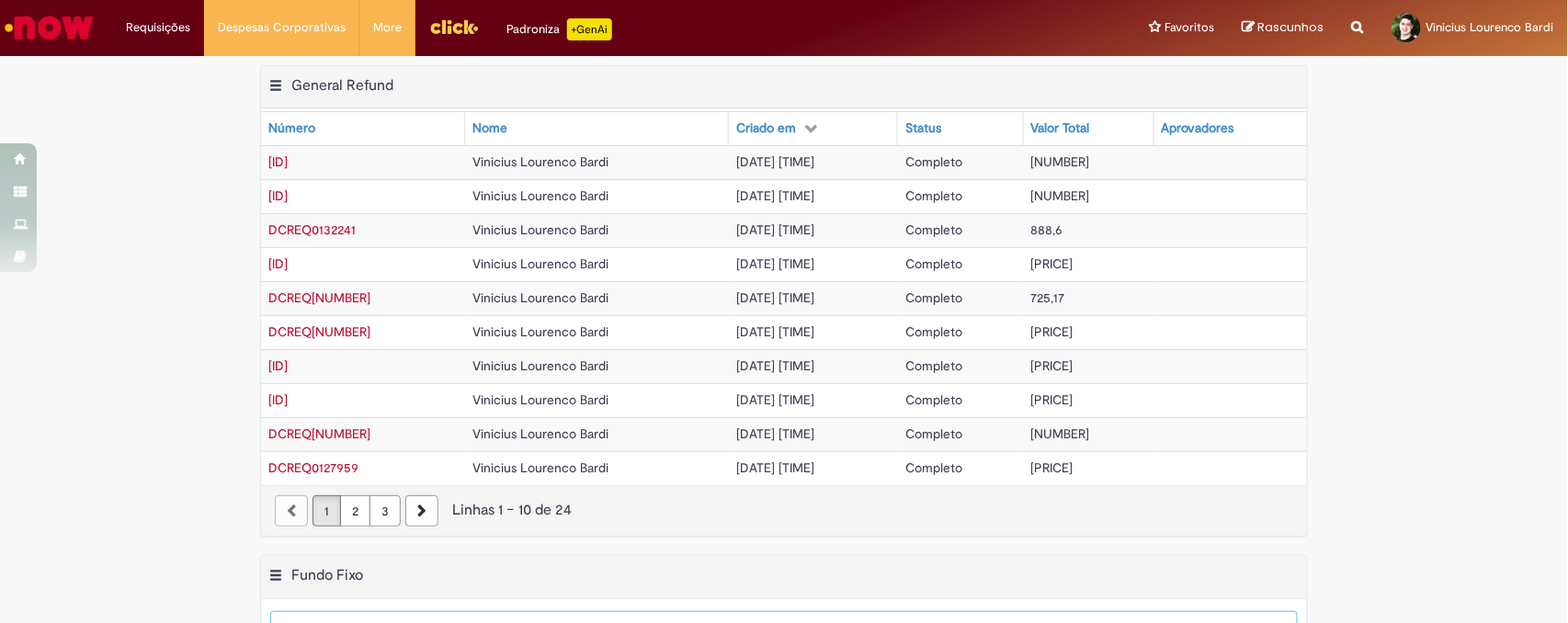 scroll, scrollTop: 204, scrollLeft: 0, axis: vertical 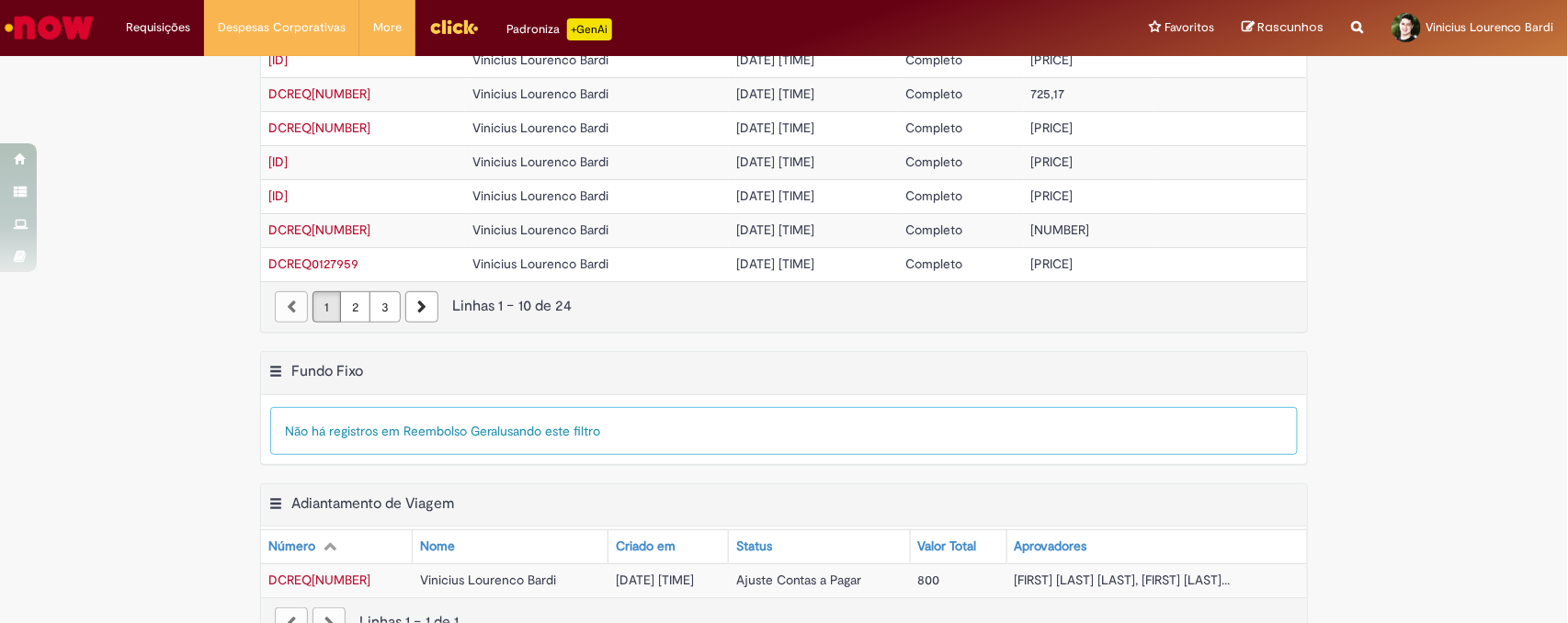 click on "2" at bounding box center [355, 307] 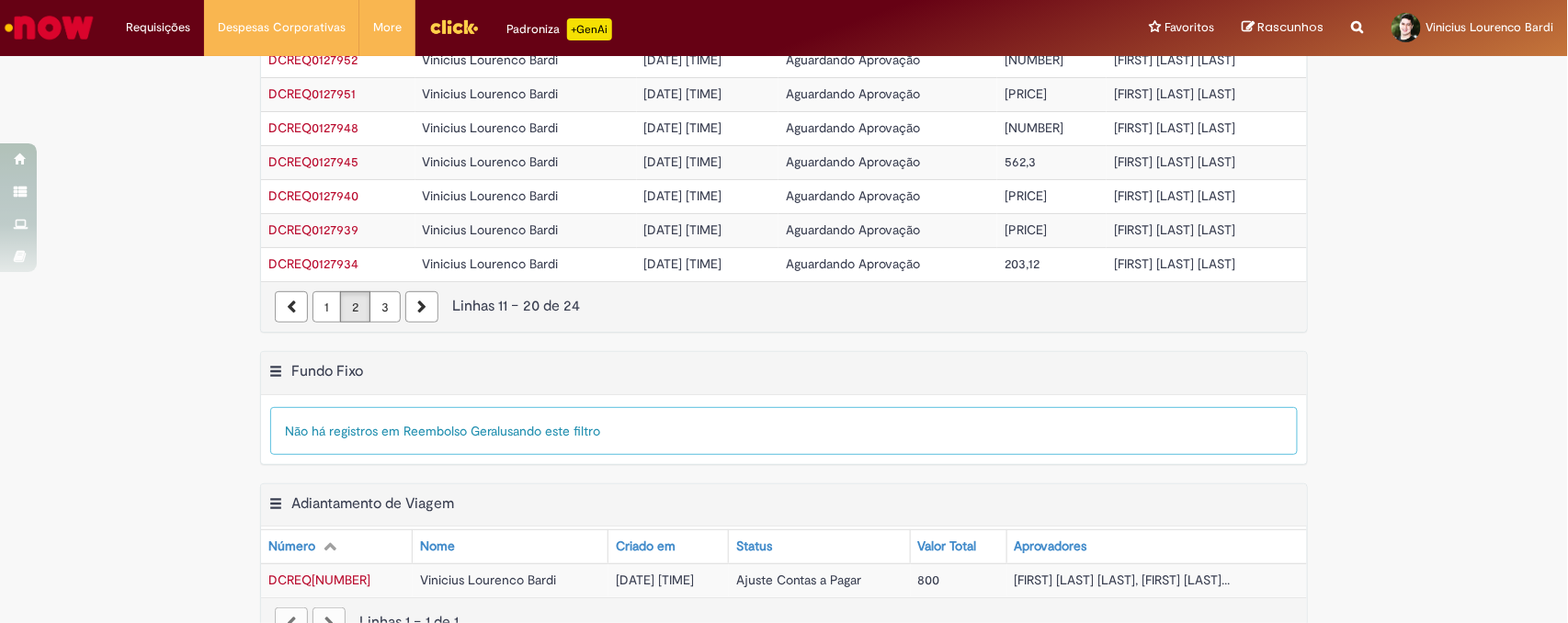 click on "3" at bounding box center [385, 307] 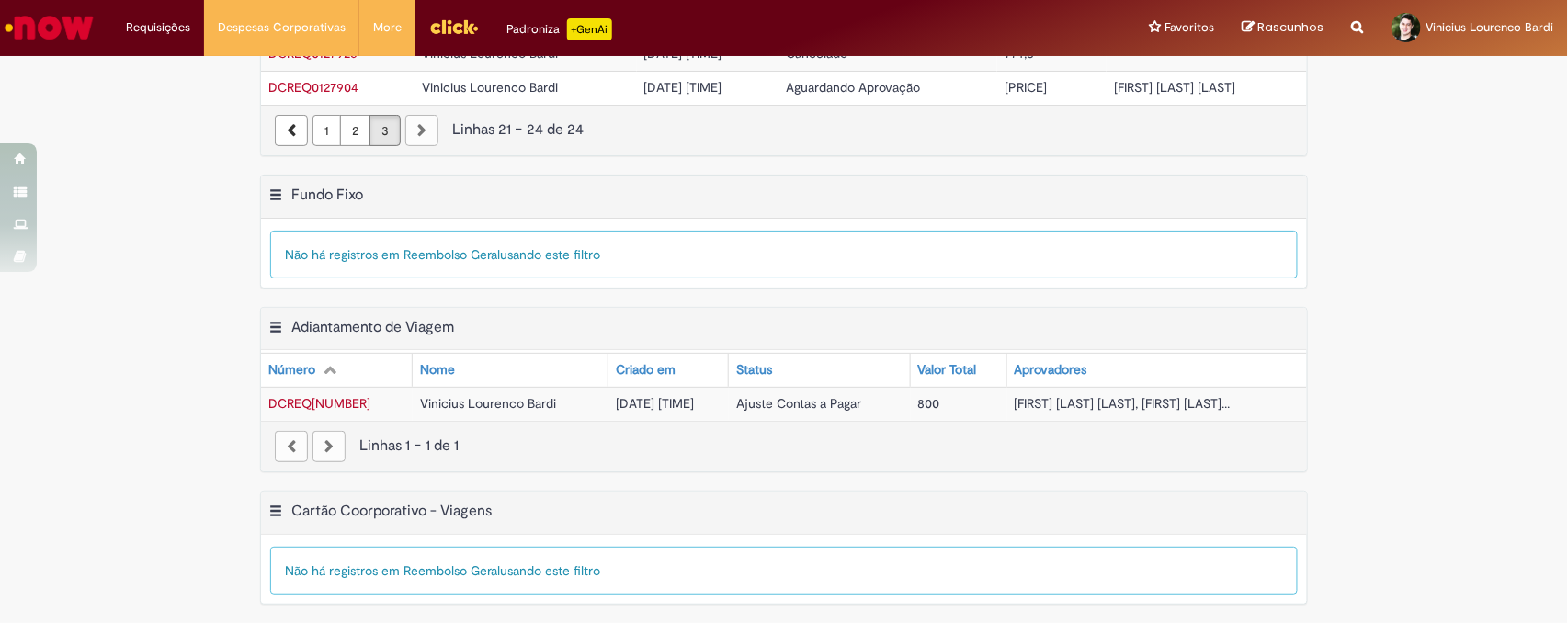 scroll, scrollTop: 0, scrollLeft: 0, axis: both 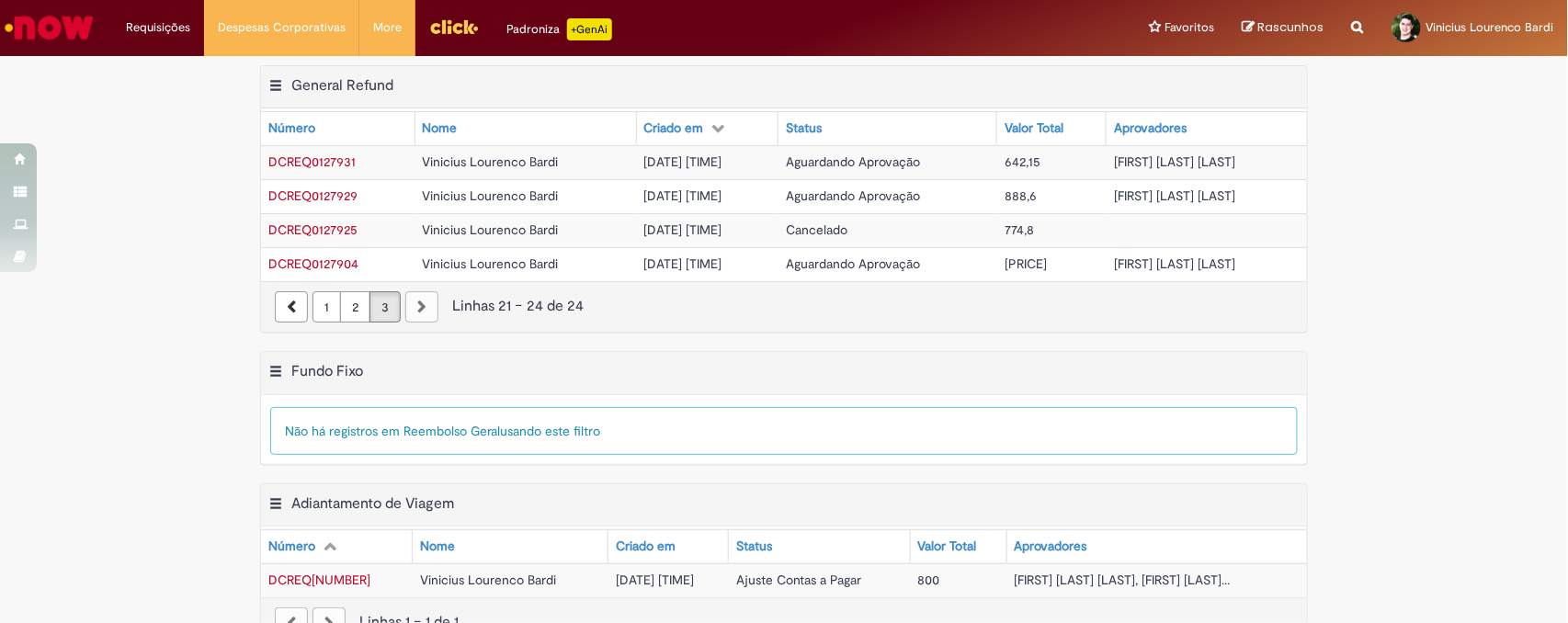 click on "1" at bounding box center [326, 307] 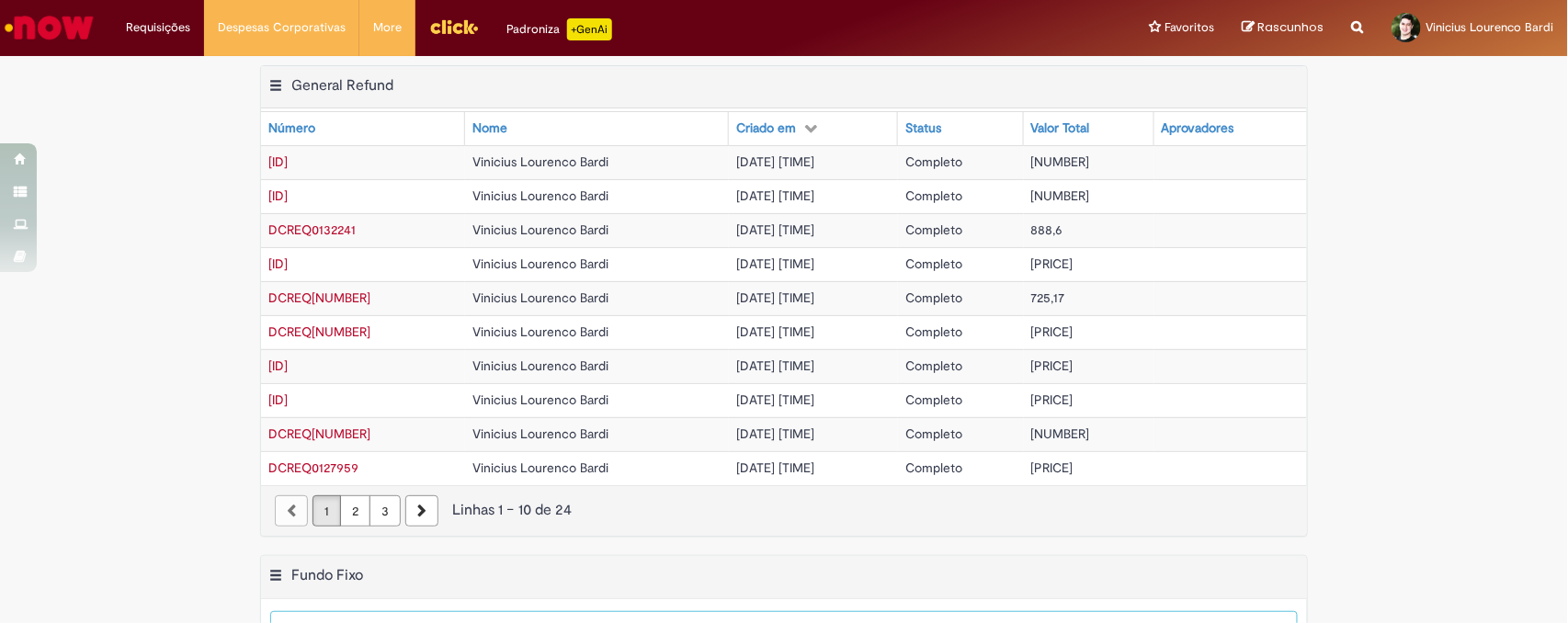 scroll, scrollTop: 135, scrollLeft: 0, axis: vertical 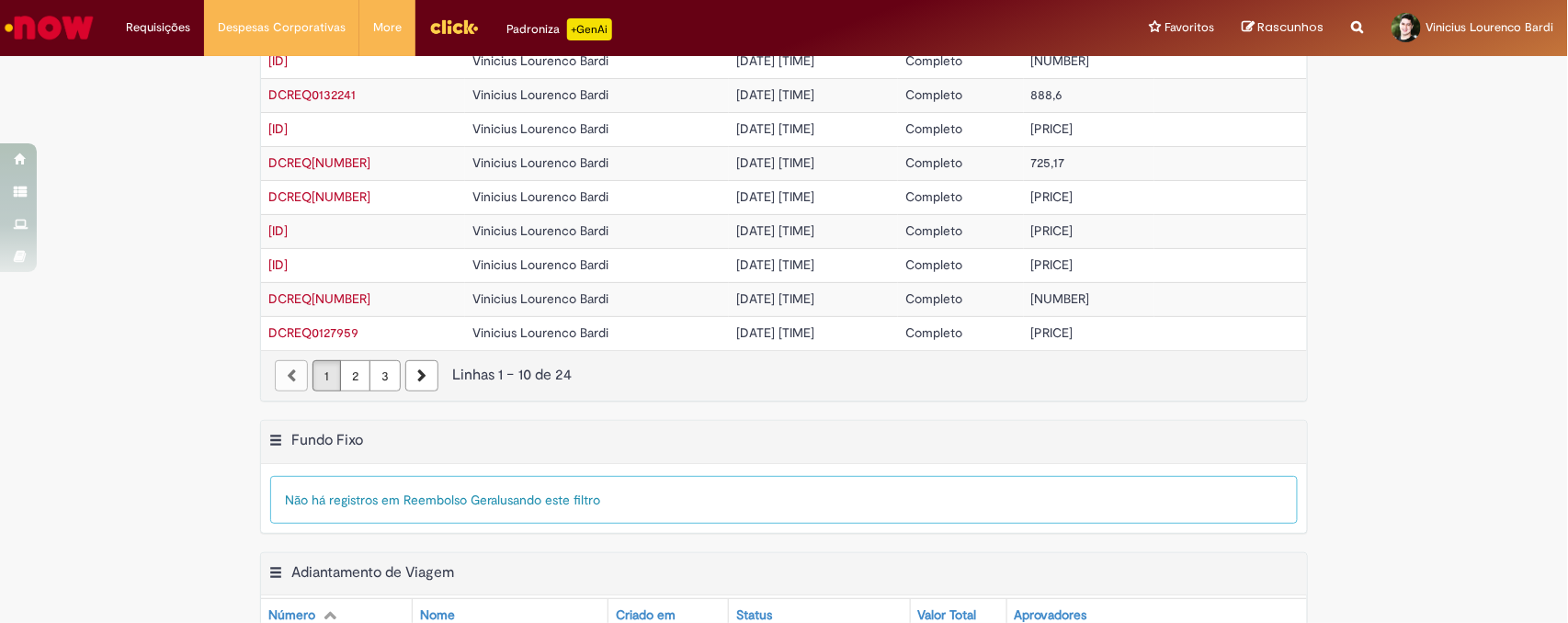 click on "DCREQ0127959" at bounding box center (363, 333) 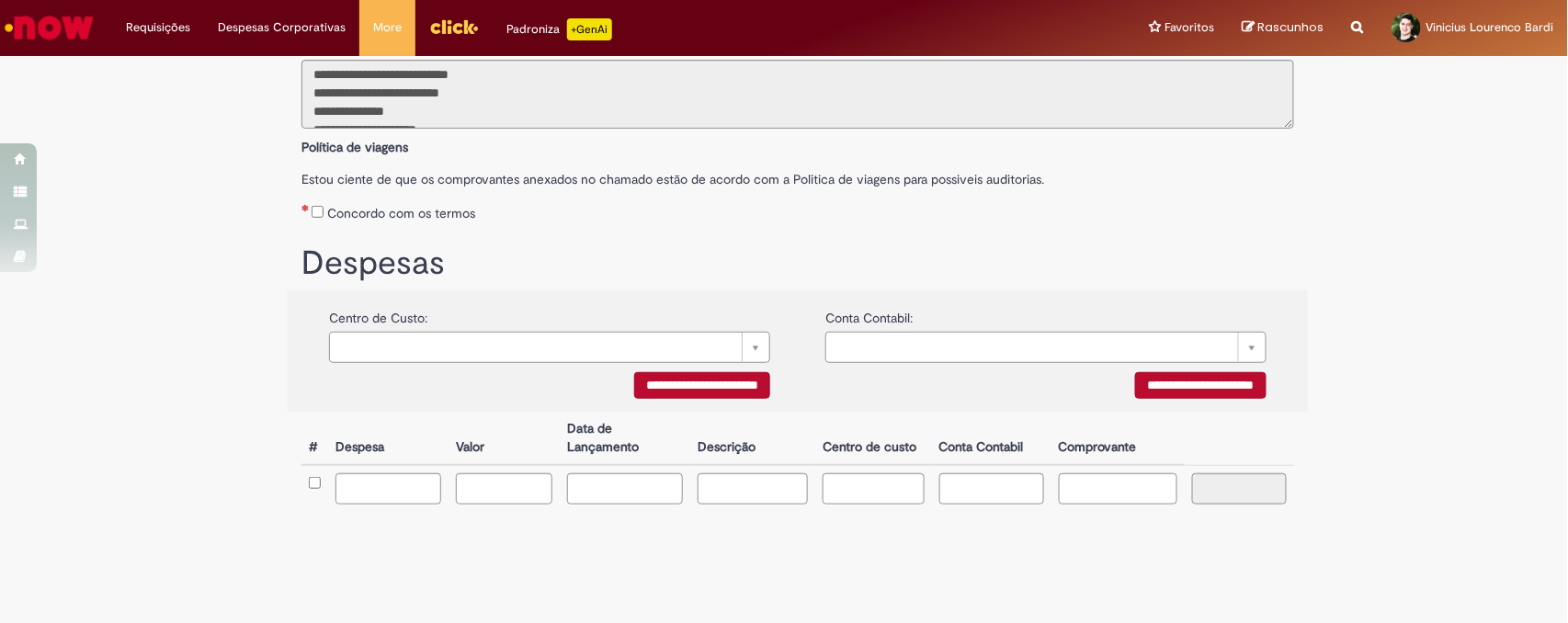 scroll, scrollTop: 0, scrollLeft: 0, axis: both 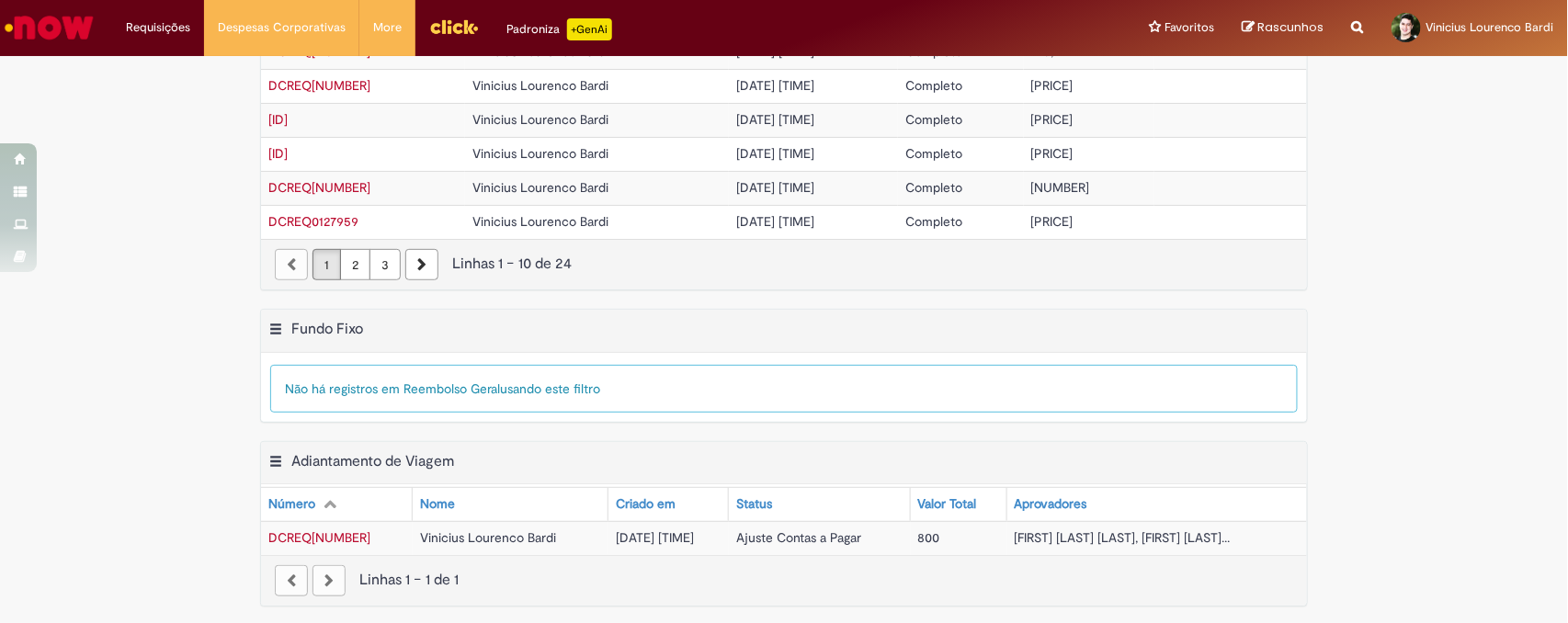 click on "Não há registros em Reembolso Geral  usando este filtro" at bounding box center [784, 389] 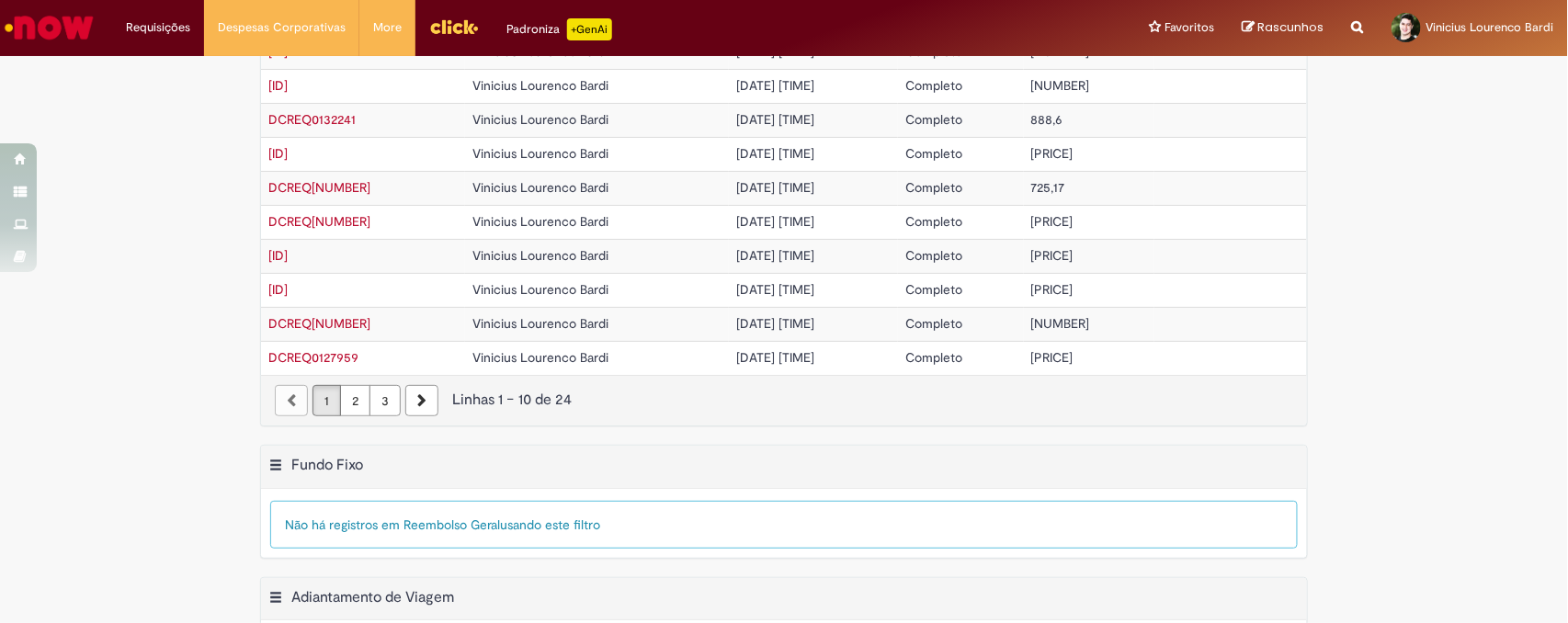 scroll, scrollTop: 382, scrollLeft: 0, axis: vertical 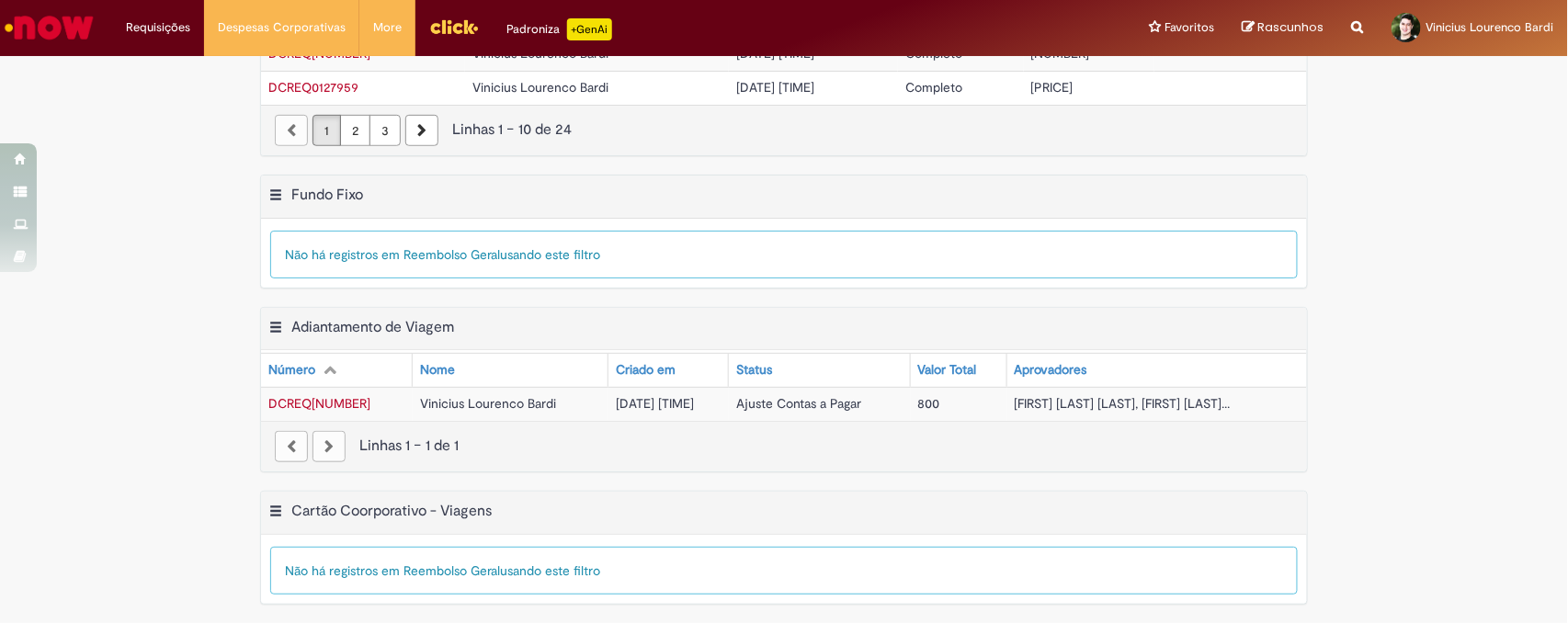 click on "DCREQ[NUMBER]" at bounding box center [319, 403] 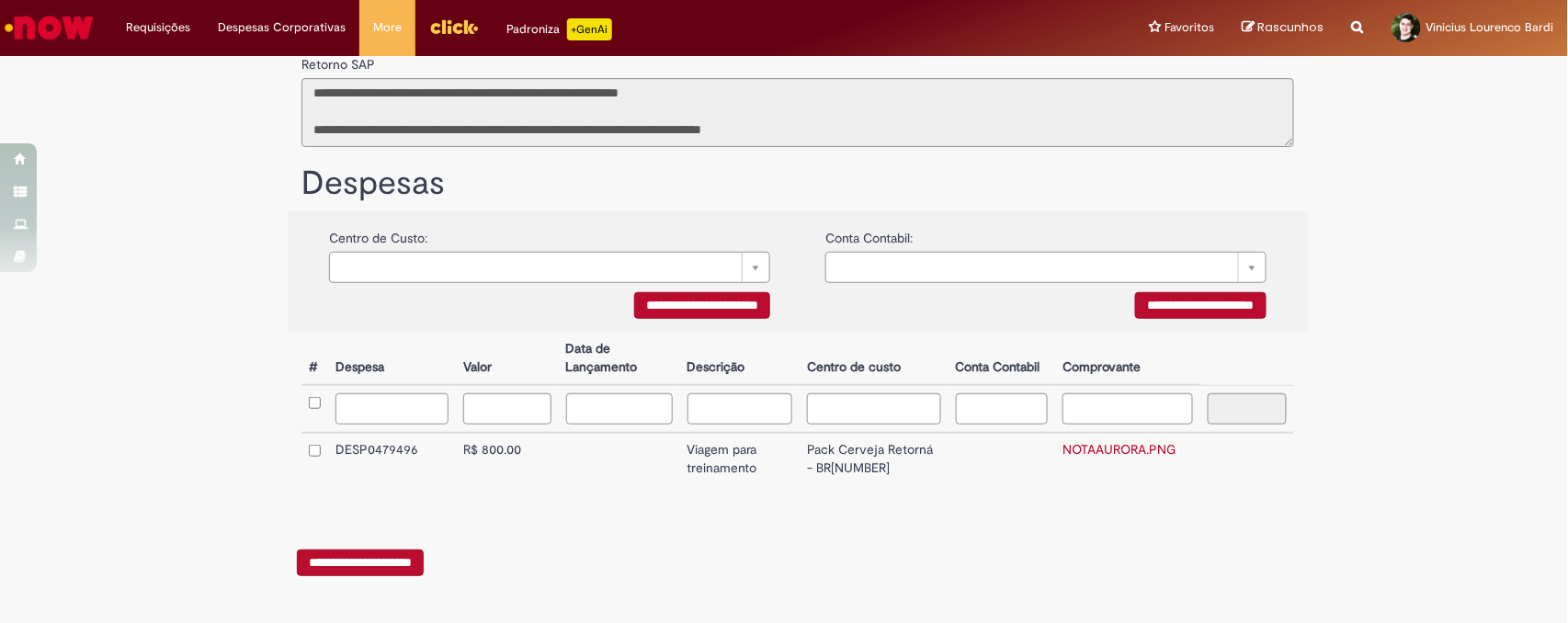 scroll, scrollTop: 0, scrollLeft: 0, axis: both 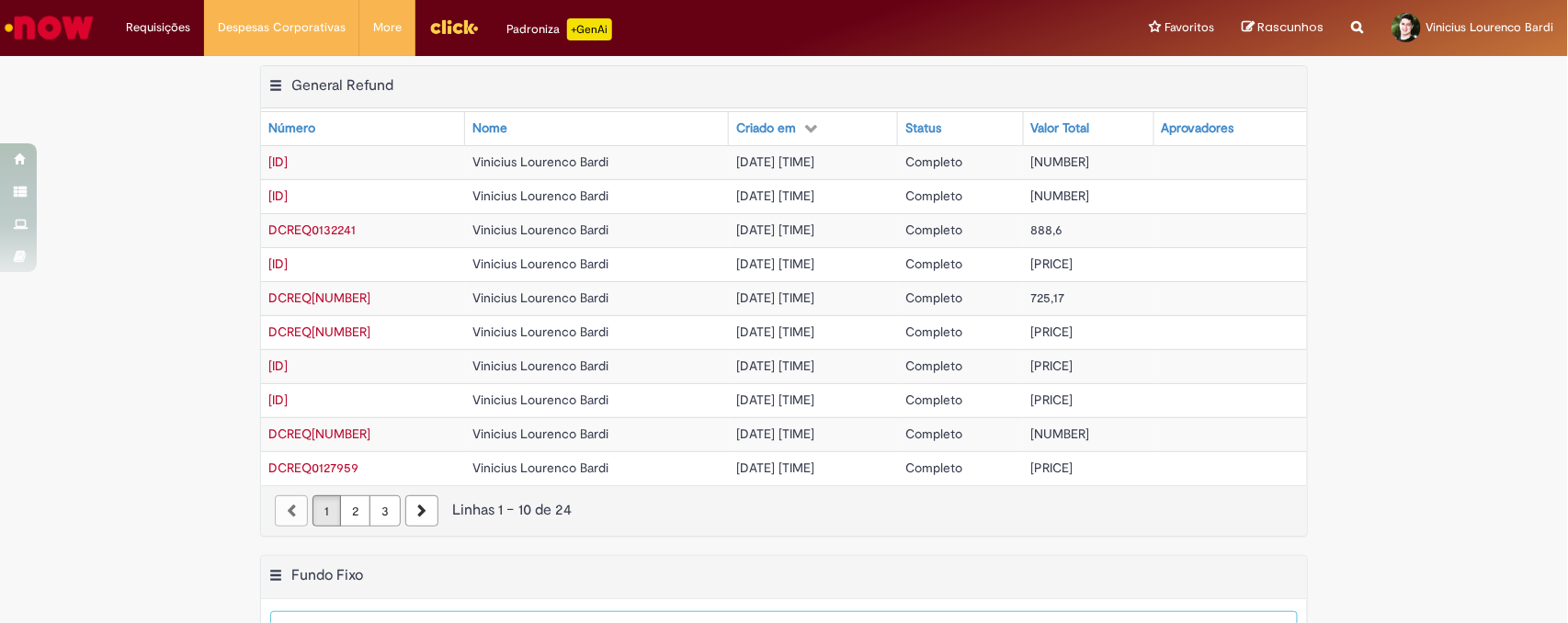 click on "General Refund Tabela - Página 1" at bounding box center (342, 85) 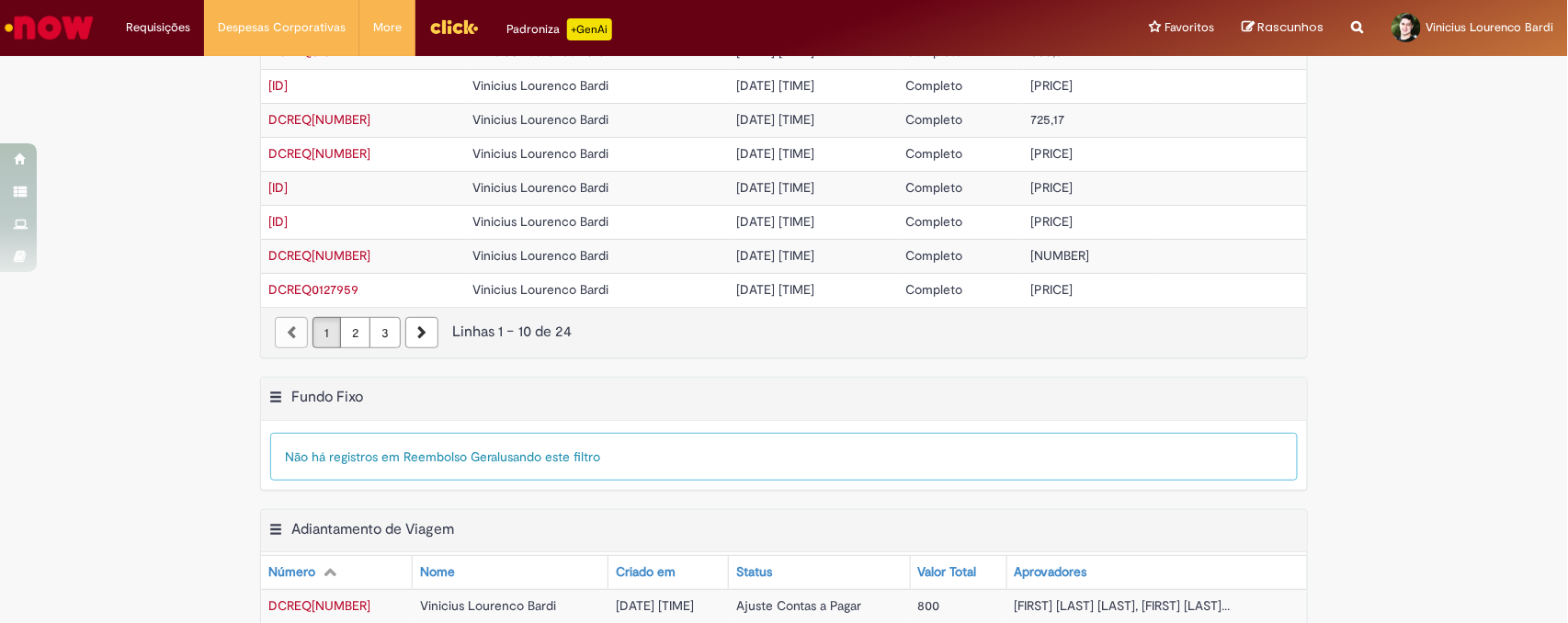 scroll, scrollTop: 110, scrollLeft: 0, axis: vertical 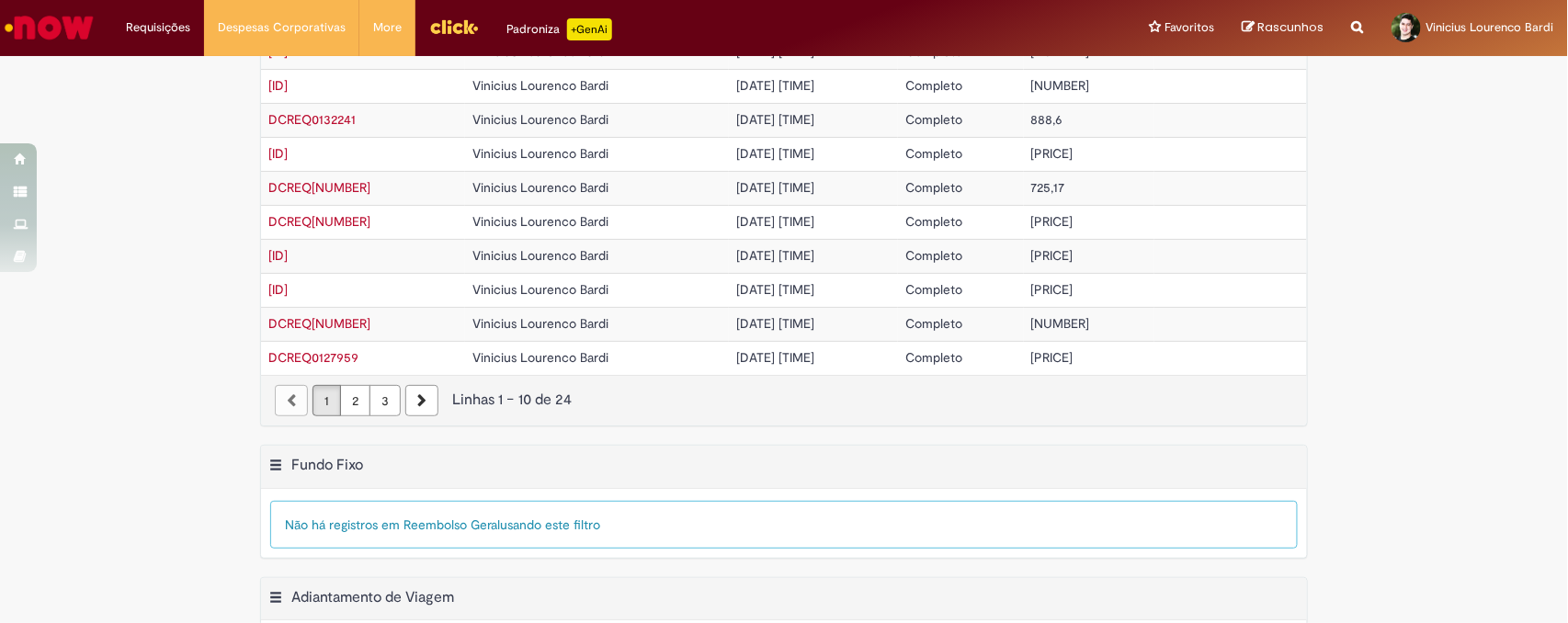 click on "DCREQ[NUMBER]" at bounding box center [319, 187] 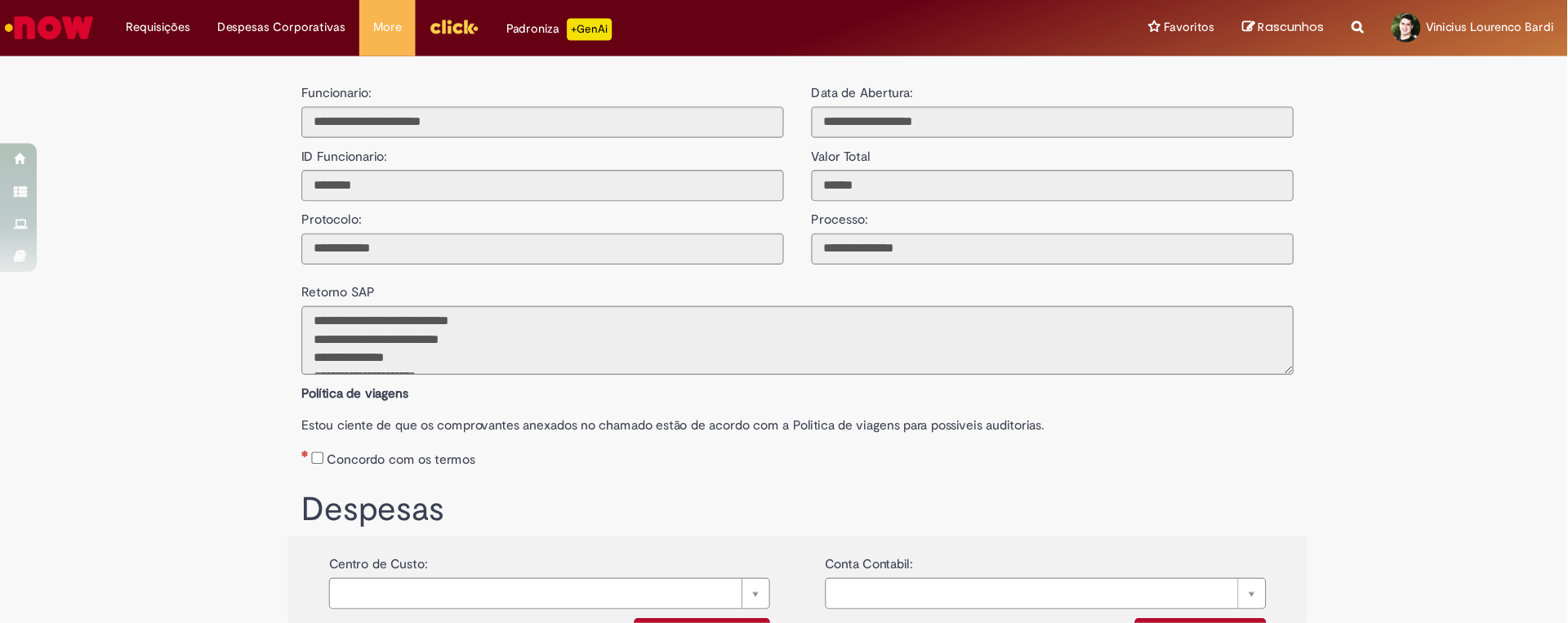 scroll, scrollTop: 219, scrollLeft: 0, axis: vertical 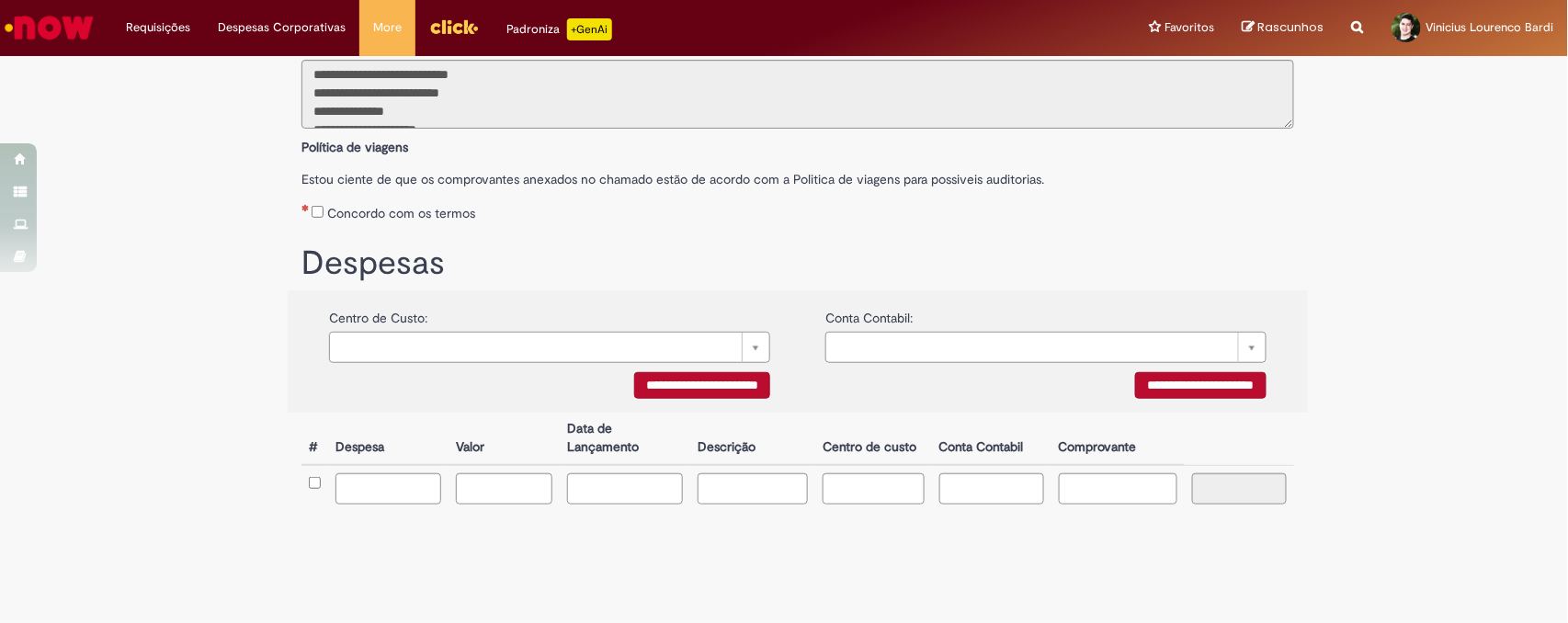 click on "#
Despesa
Valor
Data de Lançamento
Descrição
Centro de custo
Conta Contabil
Comprovante" at bounding box center [798, 490] 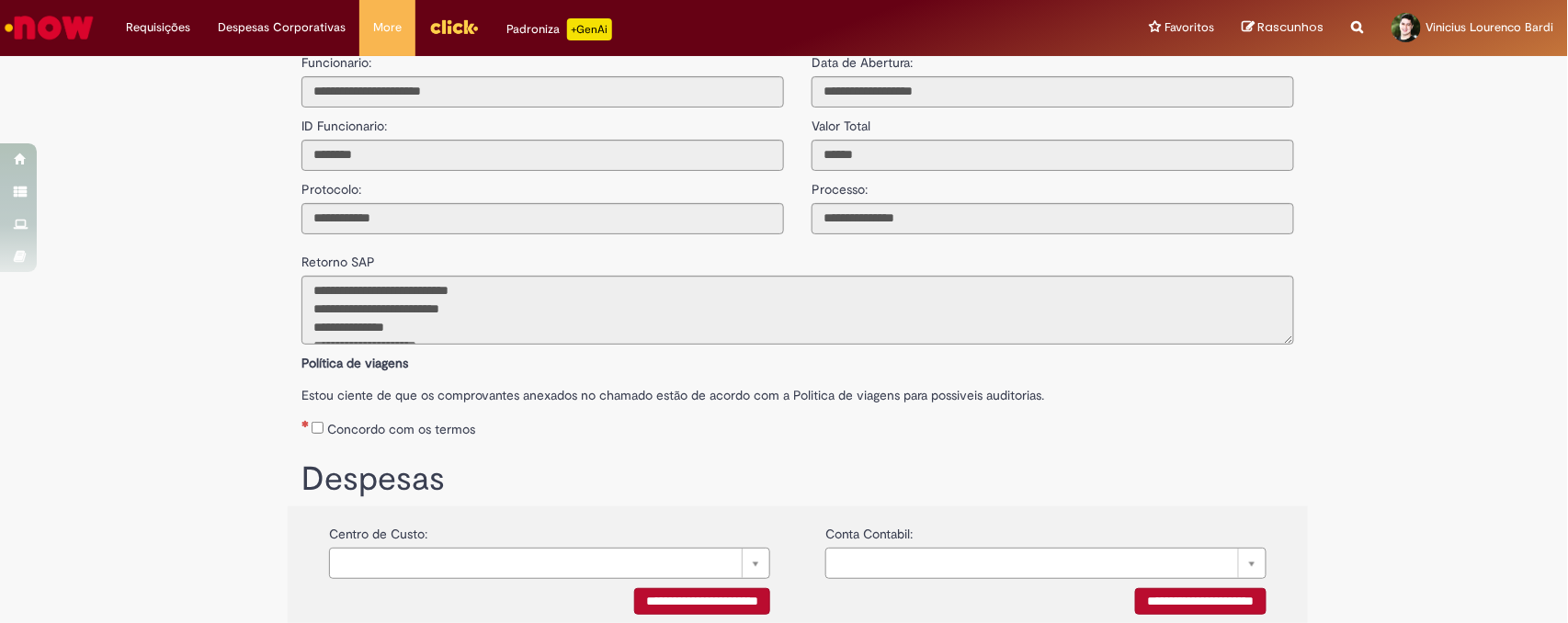 scroll, scrollTop: 0, scrollLeft: 0, axis: both 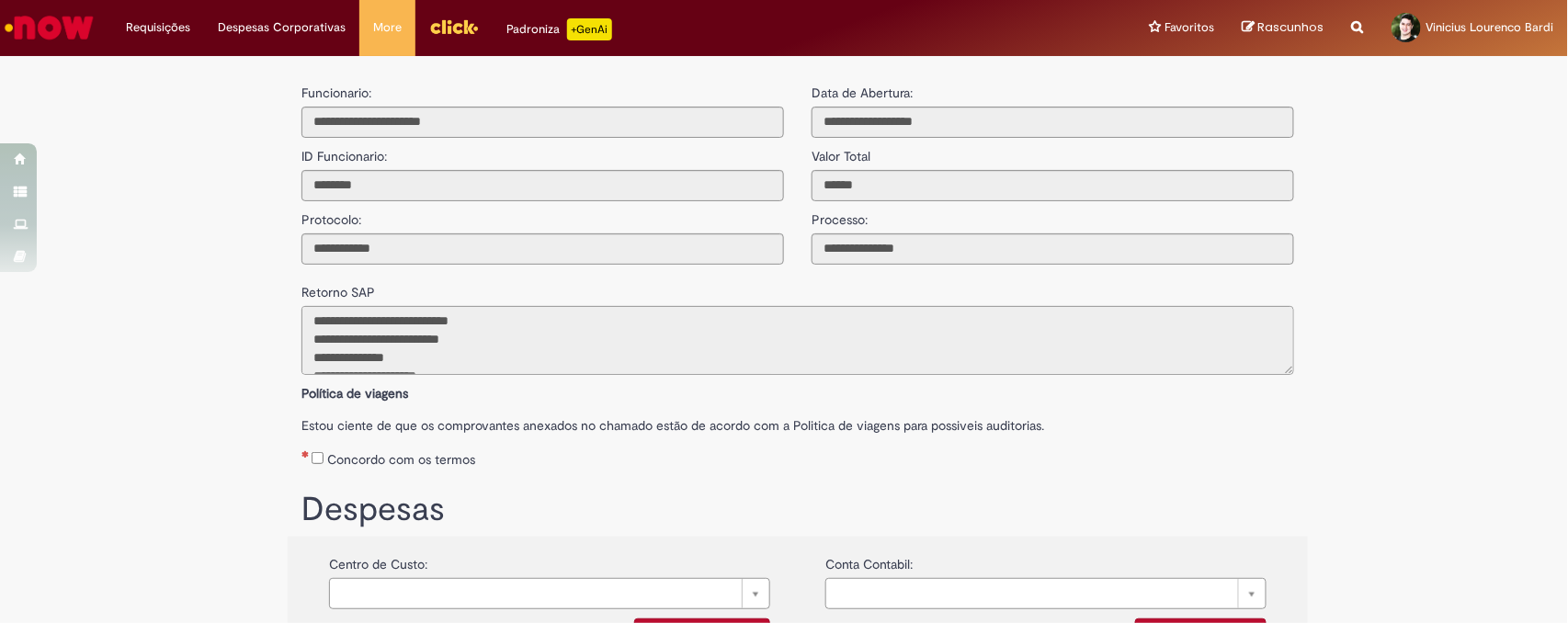 click on "**********" at bounding box center (798, 340) 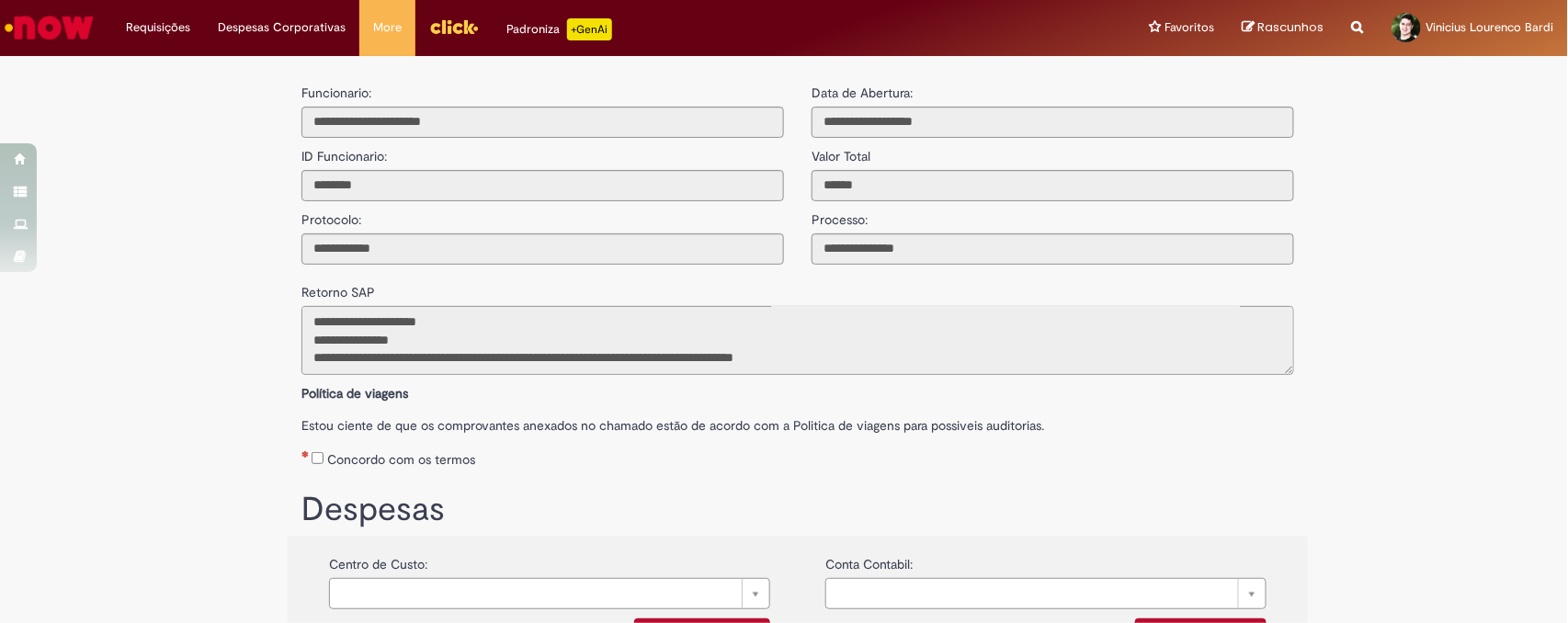 scroll, scrollTop: 0, scrollLeft: 0, axis: both 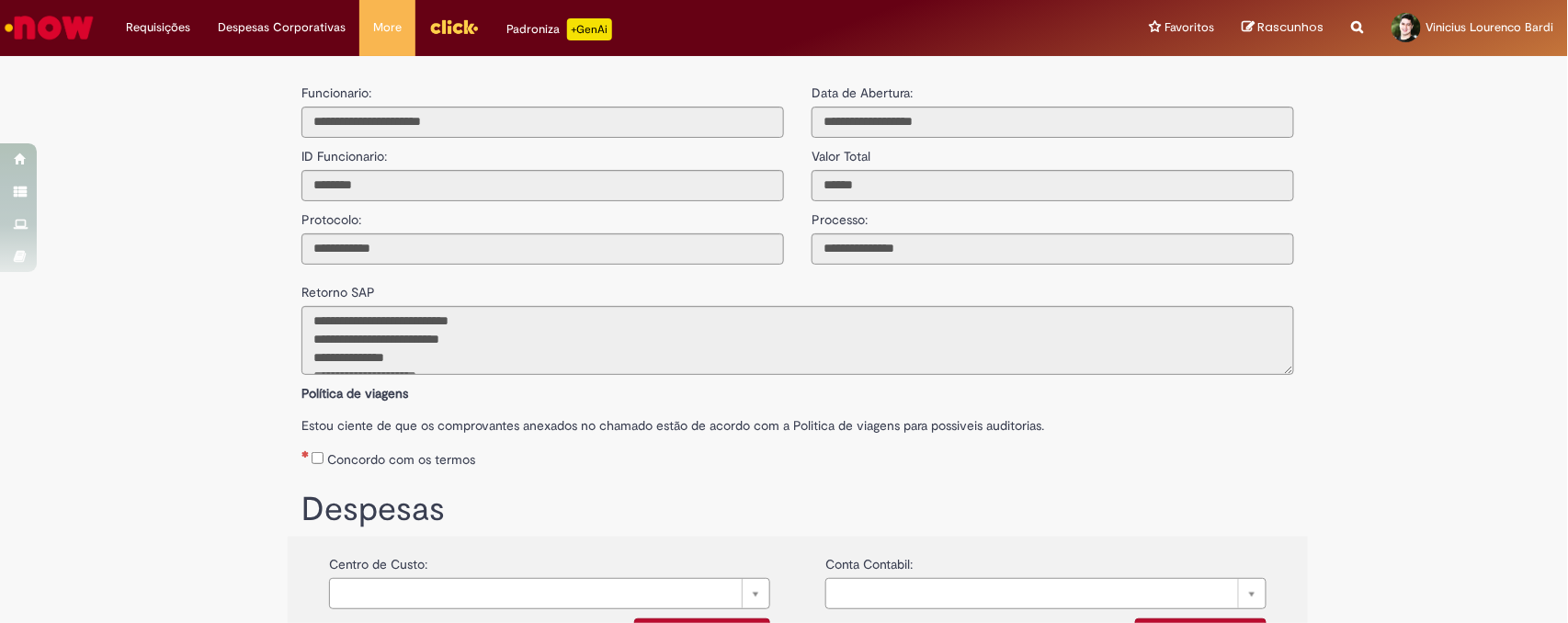 click on "Lista filtrada Reembolsos Gerais mostrando 1 a 10 de 24 registros
Número
Nome
Criado em
Status
Valor Total
Aprovadores
DCREQ[NUMBER] [FIRST] [LAST] [LAST] [DATE] [TIME] Completo [NUMBER]
DCREQ[NUMBER] [FIRST] [LAST] [LAST] [DATE] [TIME] Completo [NUMBER]
DCREQ[NUMBER] [FIRST] [LAST] [LAST] [DATE] [TIME] Completo [NUMBER]
DCREQ[NUMBER] [FIRST] [LAST] [LAST] [DATE] [TIME] Completo [NUMBER]
DCREQ[NUMBER] [FIRST] [LAST] [LAST] [DATE] [TIME] Completo [NUMBER]
DCREQ[NUMBER]" at bounding box center [784, 467] 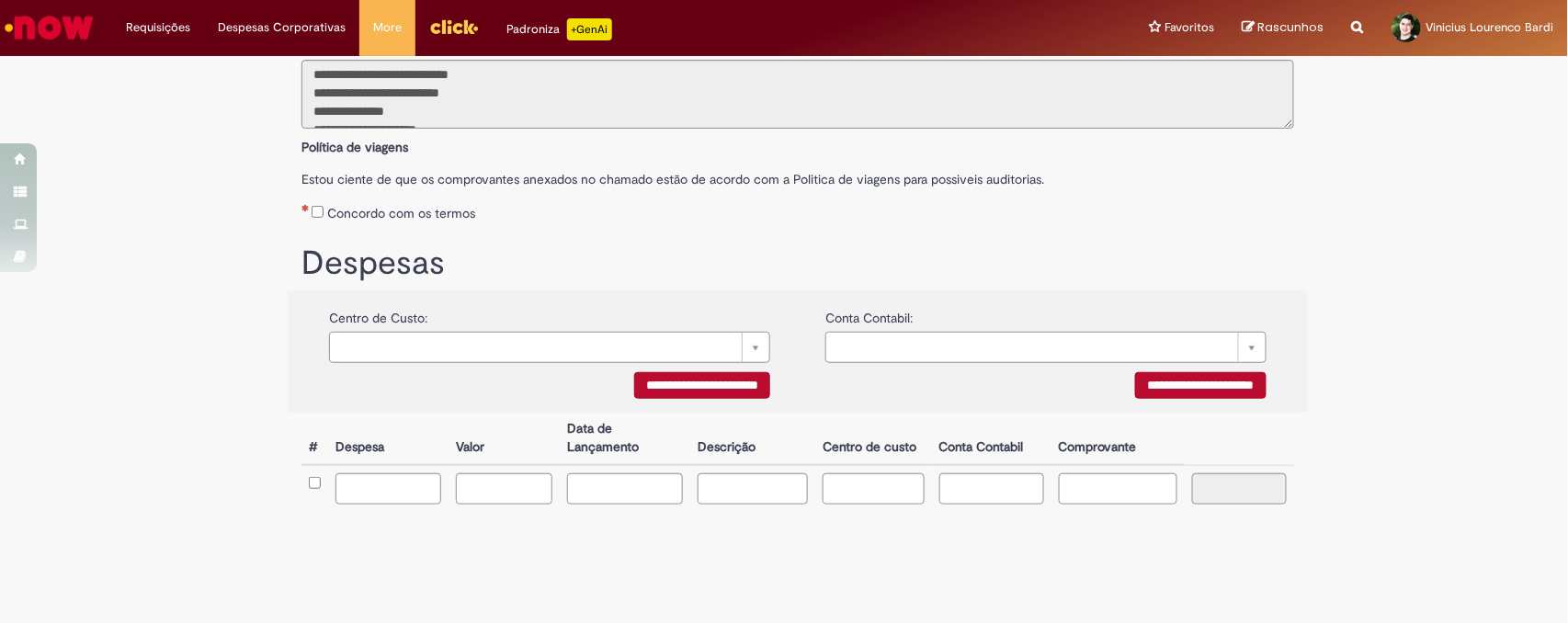 scroll, scrollTop: 0, scrollLeft: 0, axis: both 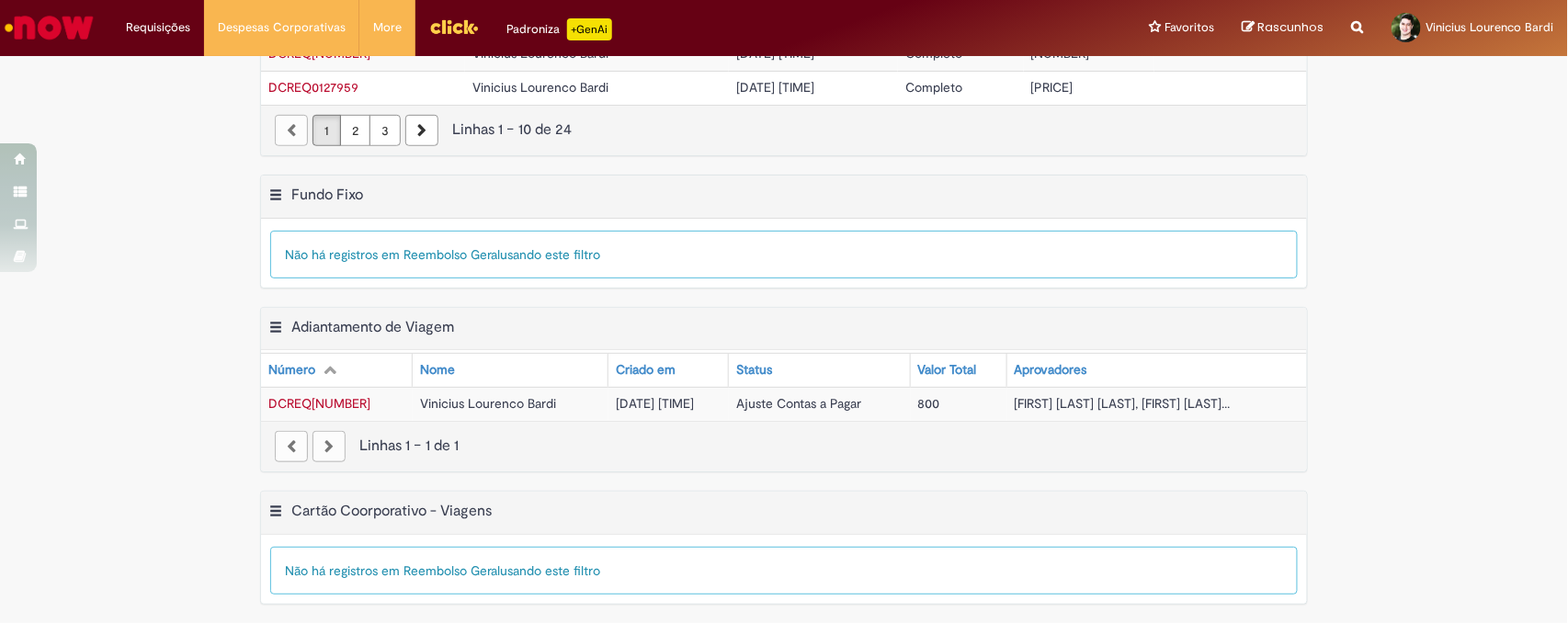 click on "DCREQ[NUMBER]" at bounding box center [336, 403] 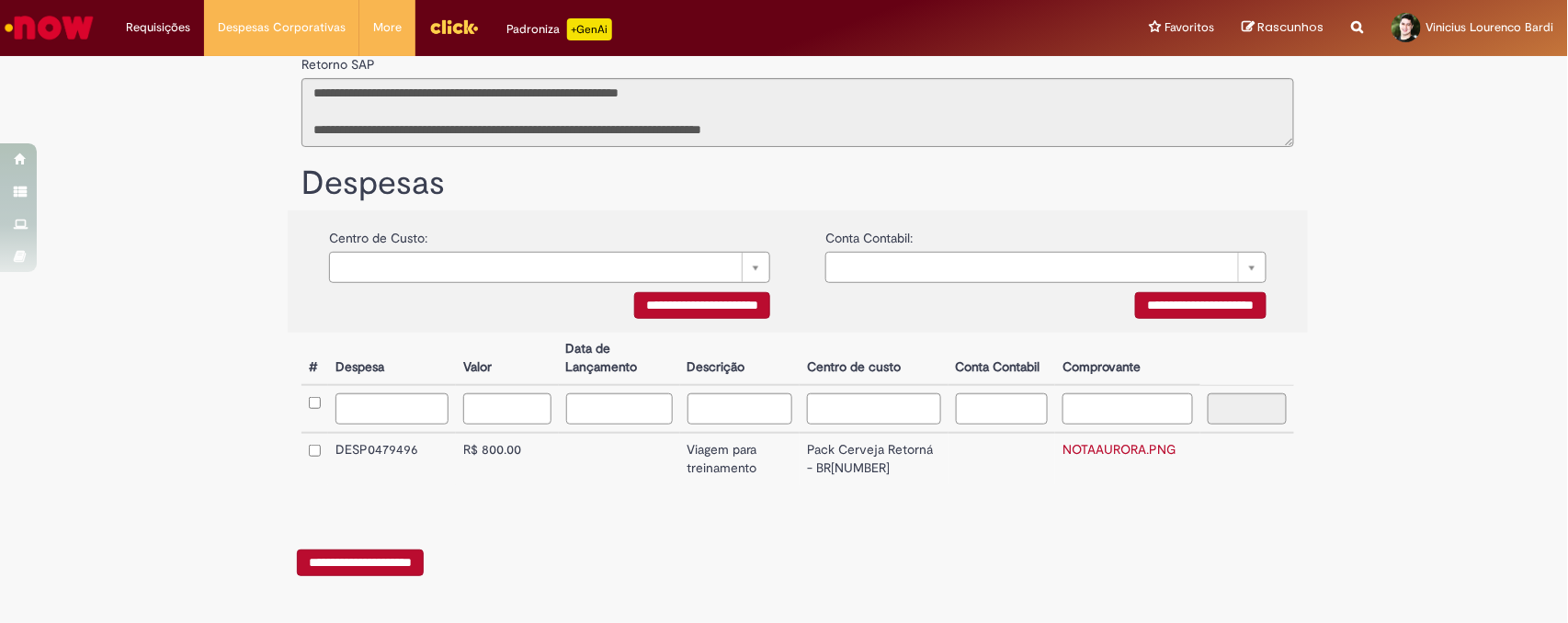 scroll, scrollTop: 0, scrollLeft: 0, axis: both 